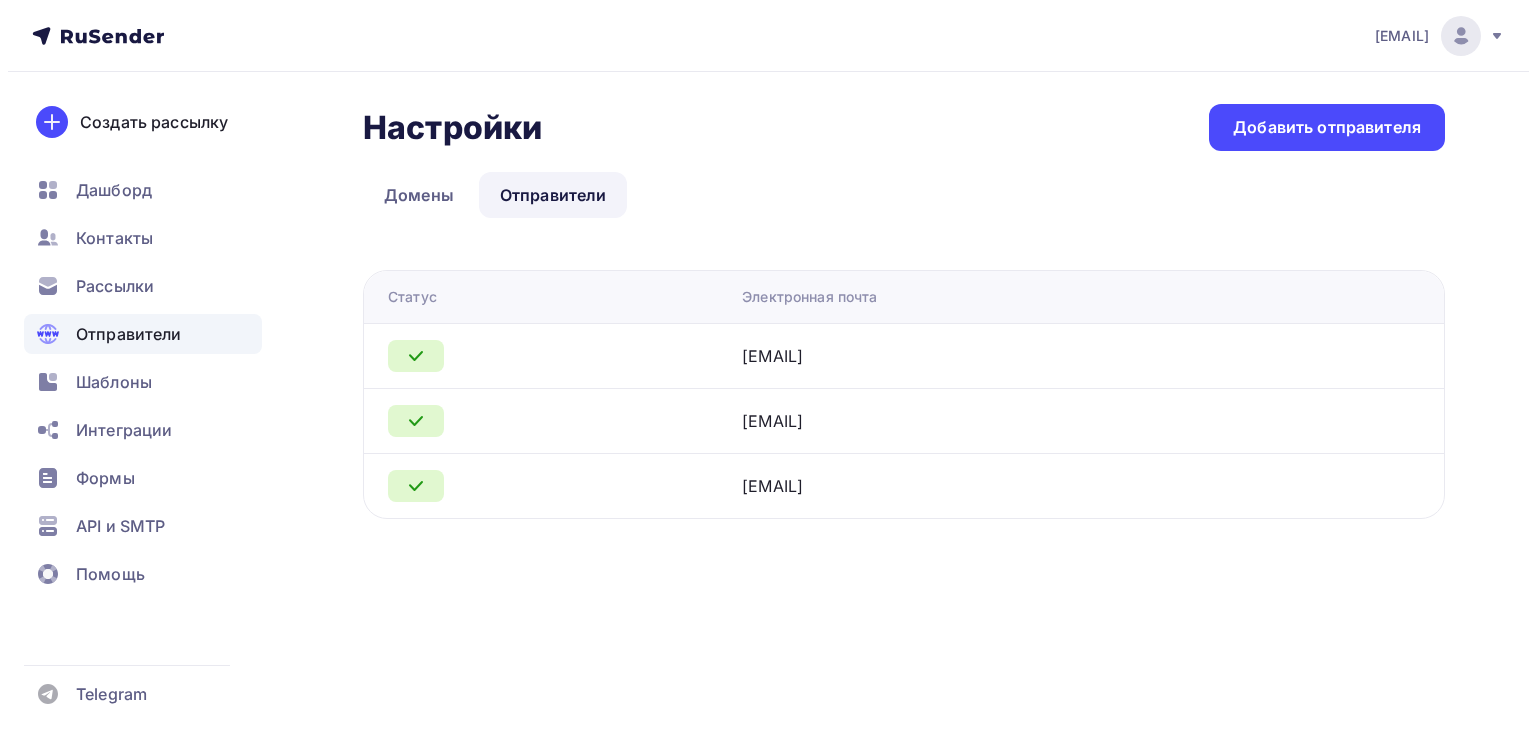 scroll, scrollTop: 0, scrollLeft: 0, axis: both 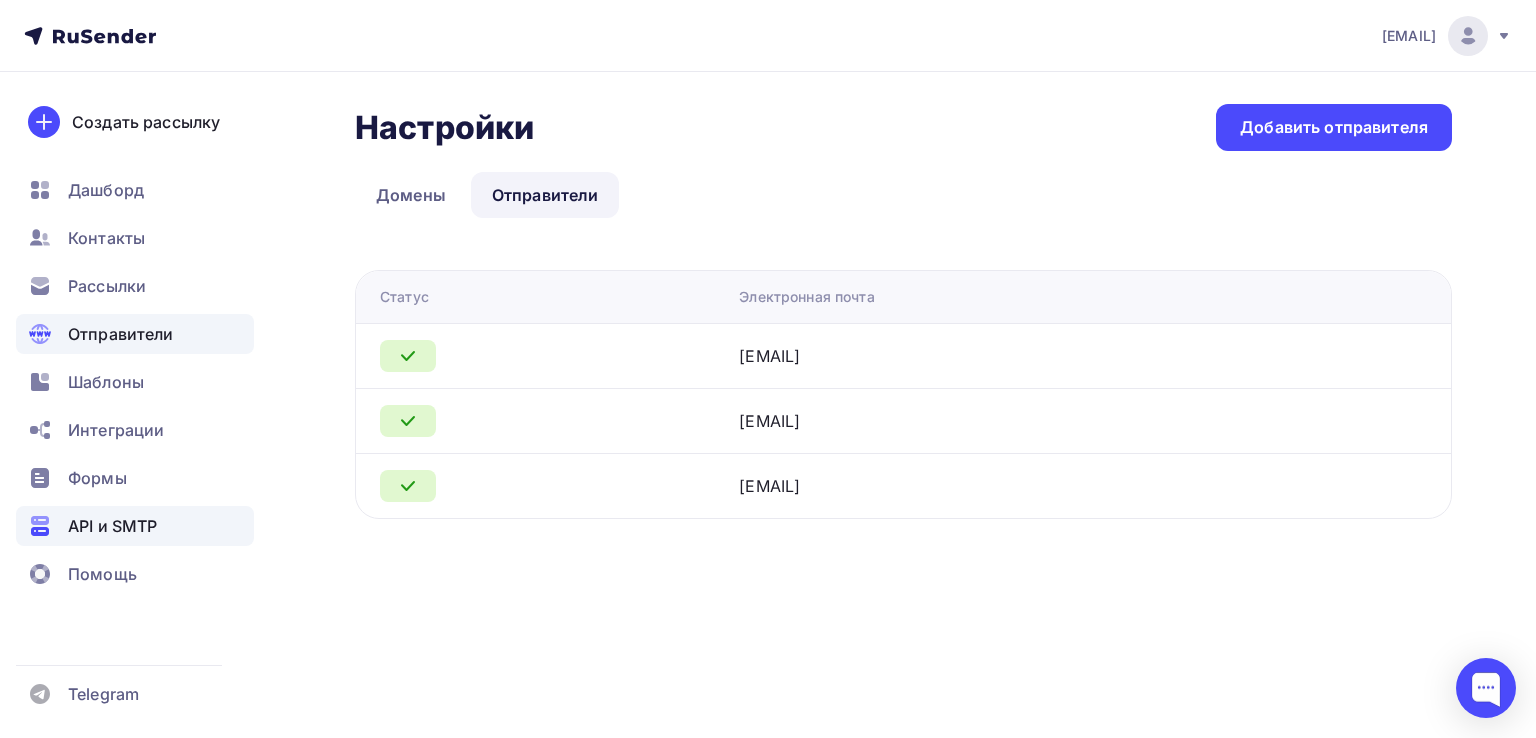 click on "API и SMTP" at bounding box center (112, 526) 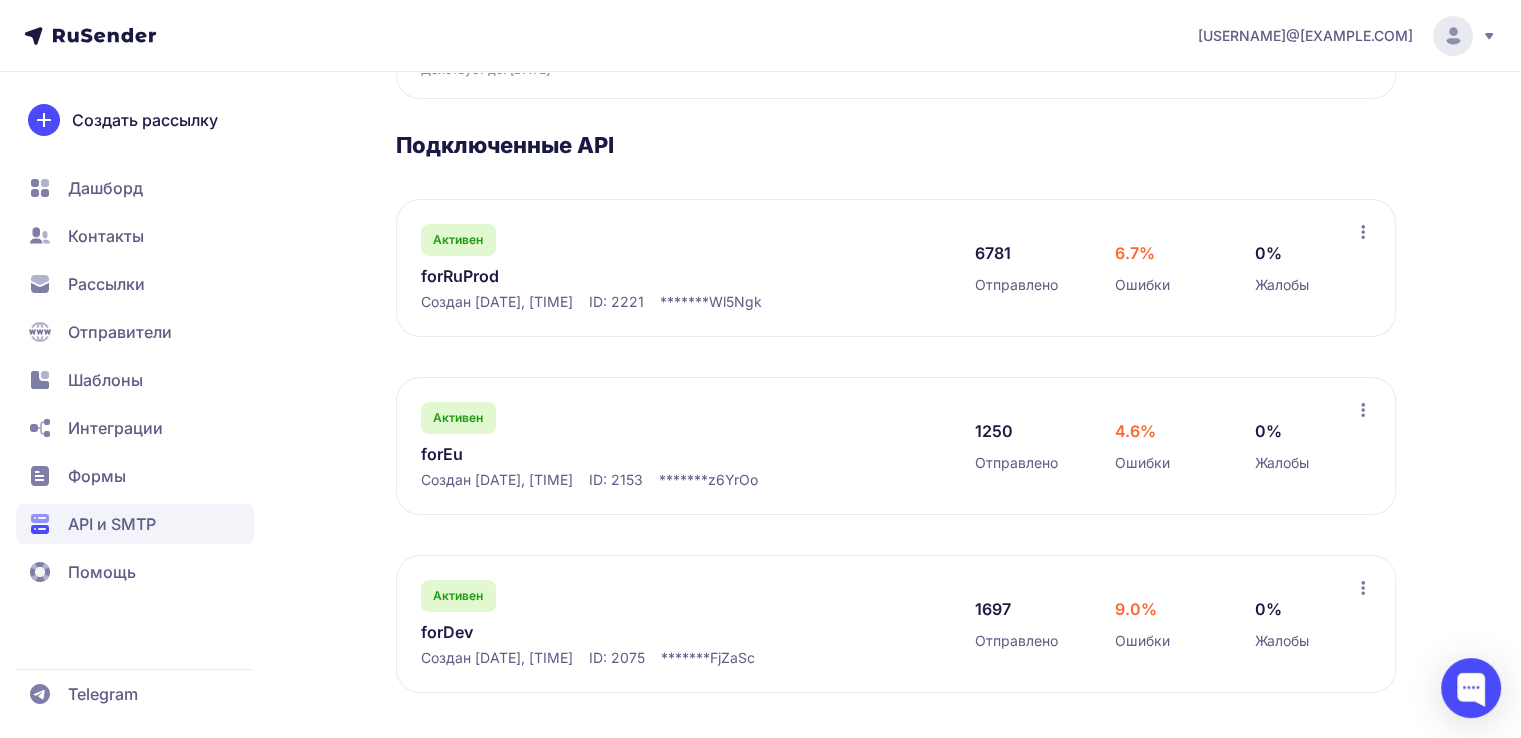 scroll, scrollTop: 284, scrollLeft: 0, axis: vertical 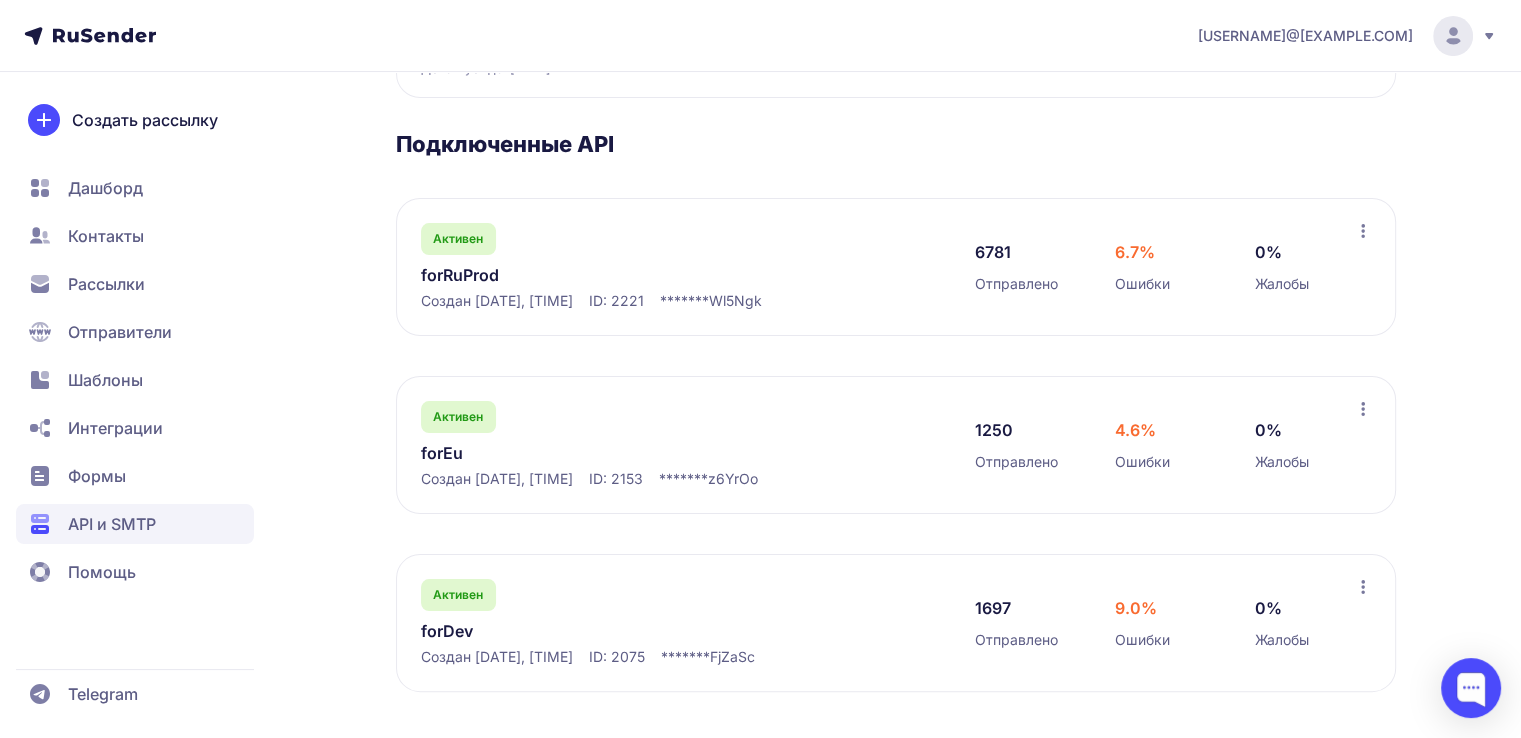 click on "forEu" at bounding box center [626, 453] 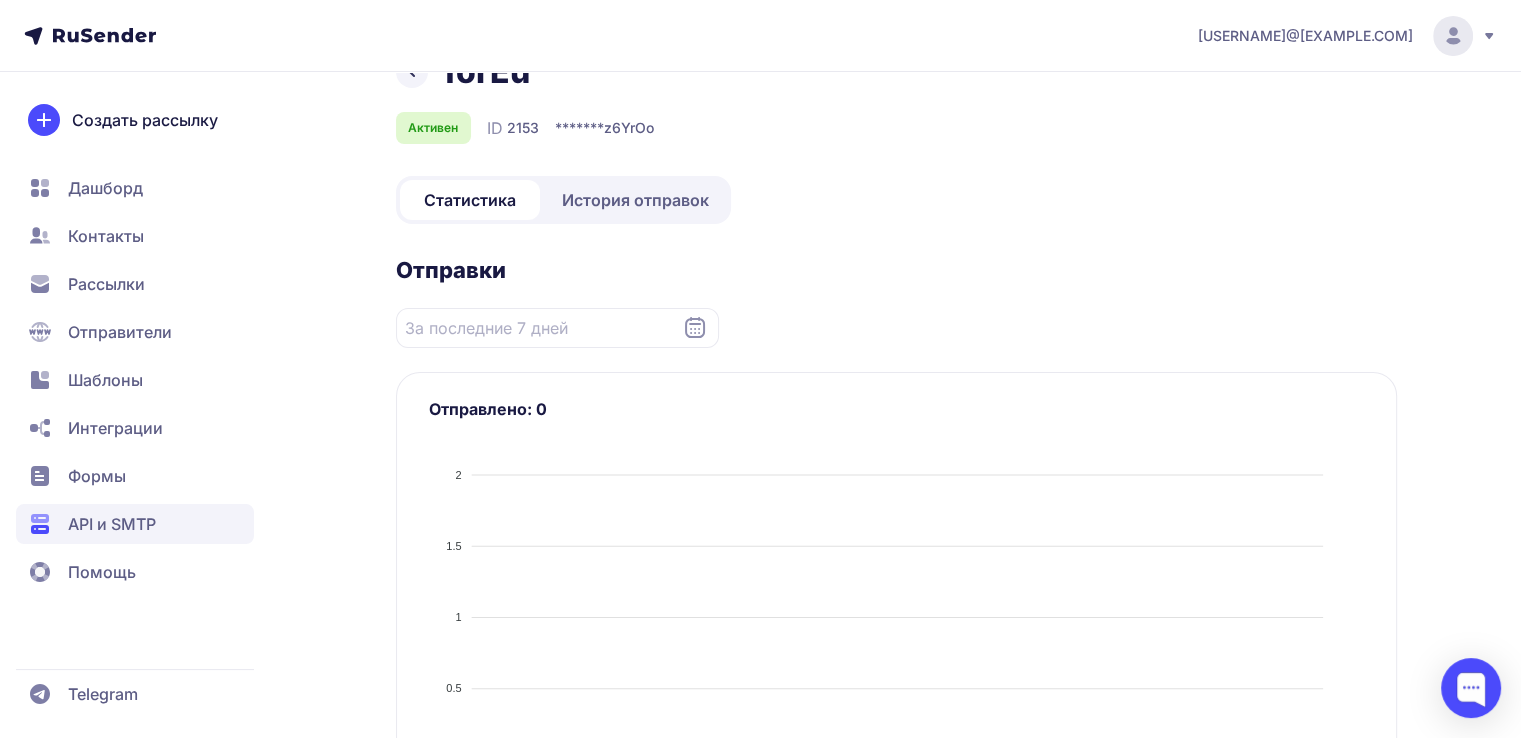 scroll, scrollTop: 68, scrollLeft: 0, axis: vertical 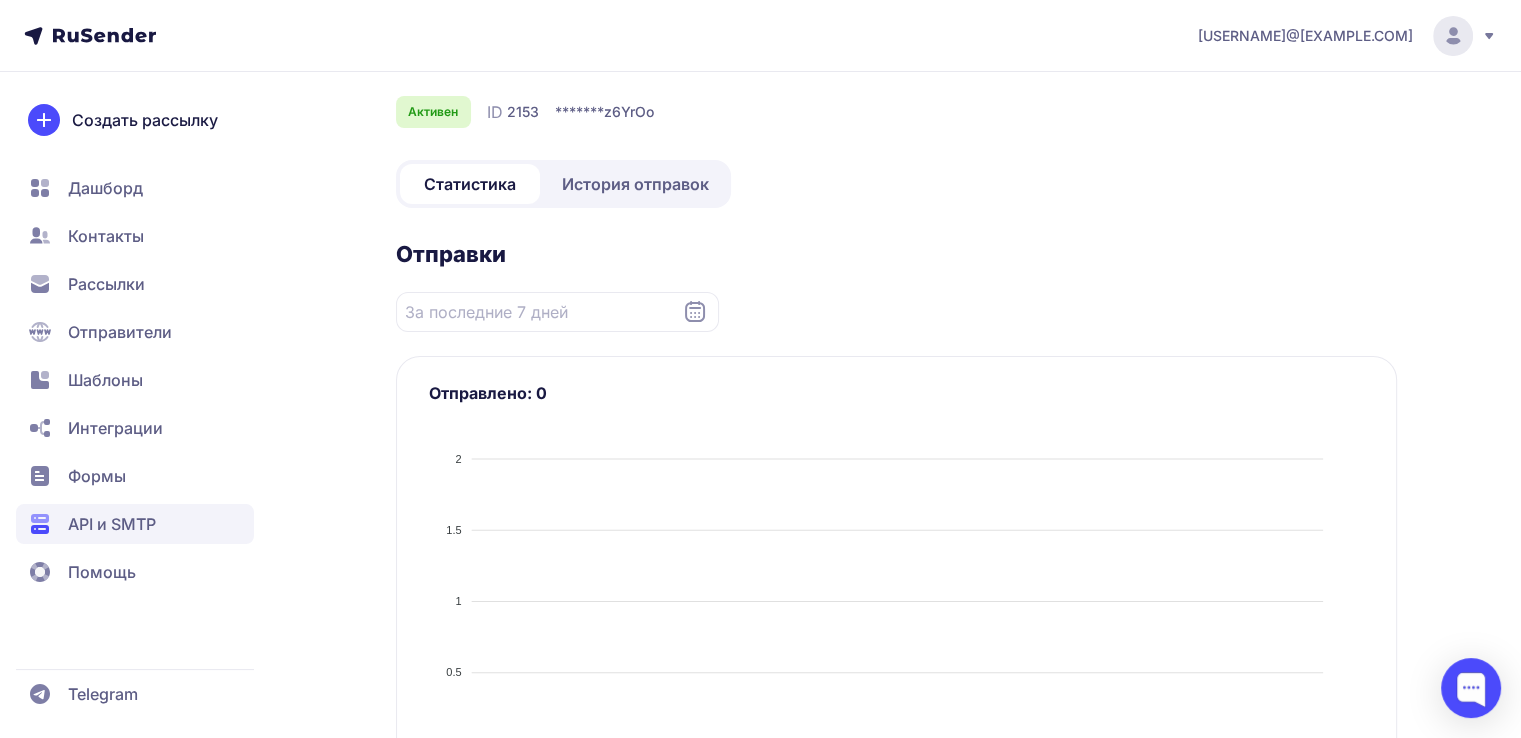 click on "История отправок" at bounding box center (635, 184) 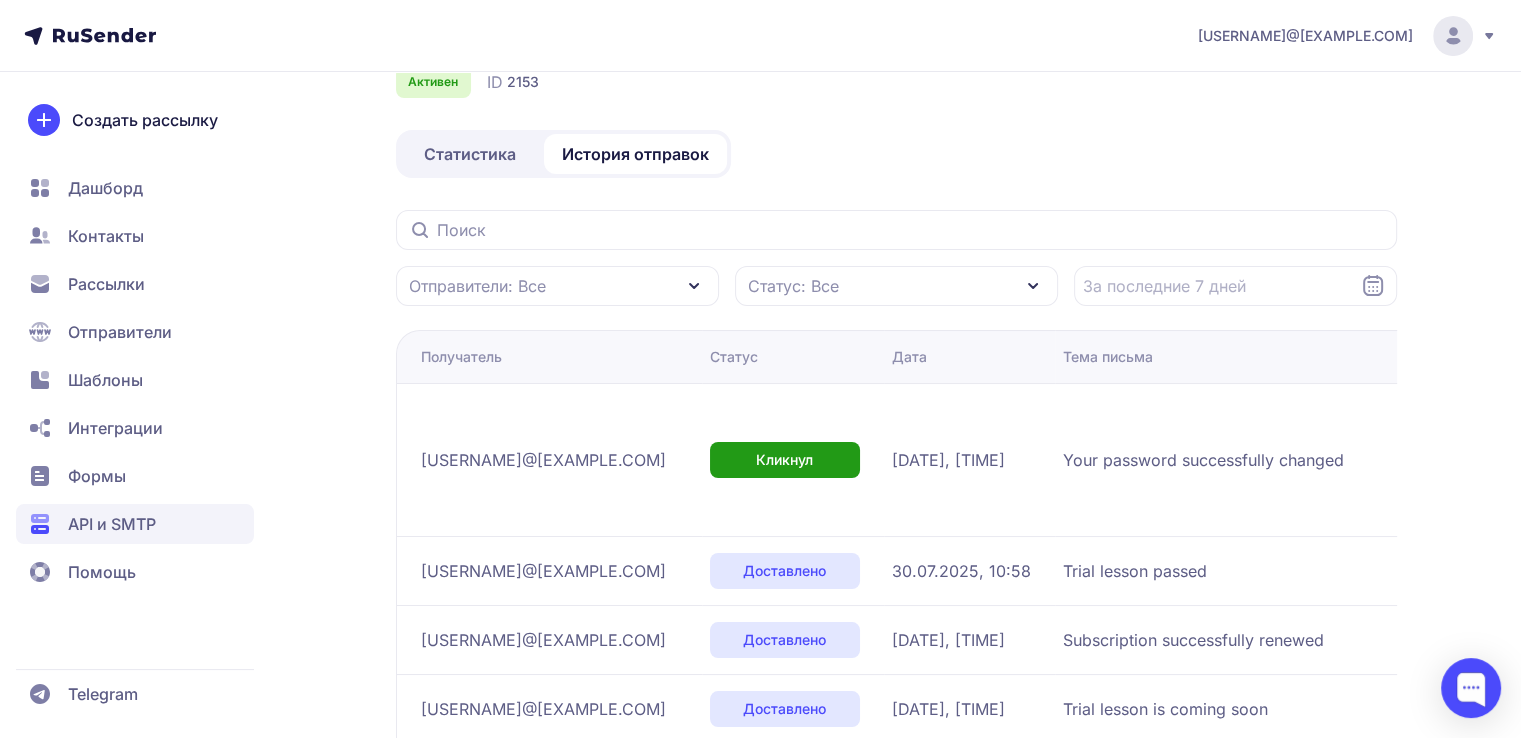scroll, scrollTop: 0, scrollLeft: 0, axis: both 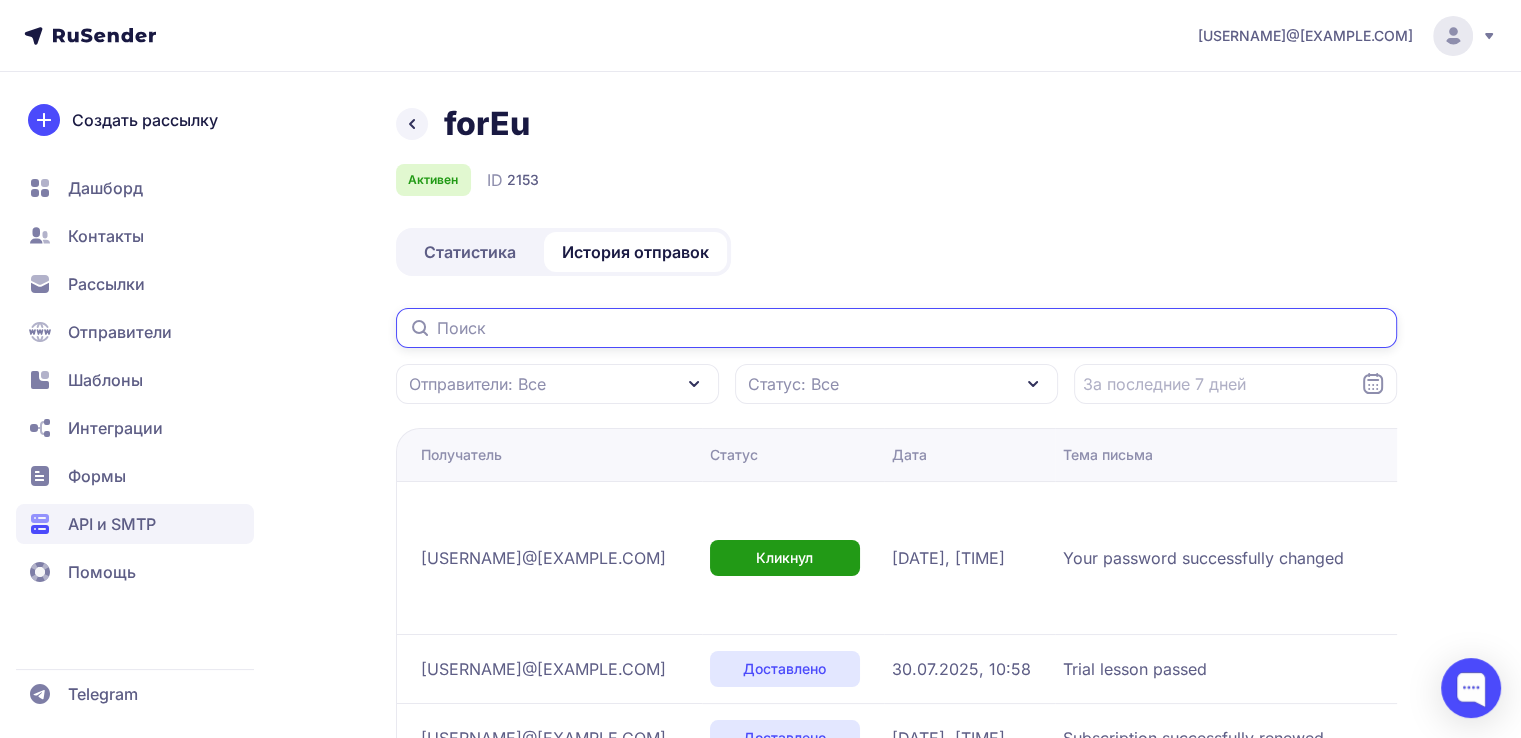 click at bounding box center (896, 328) 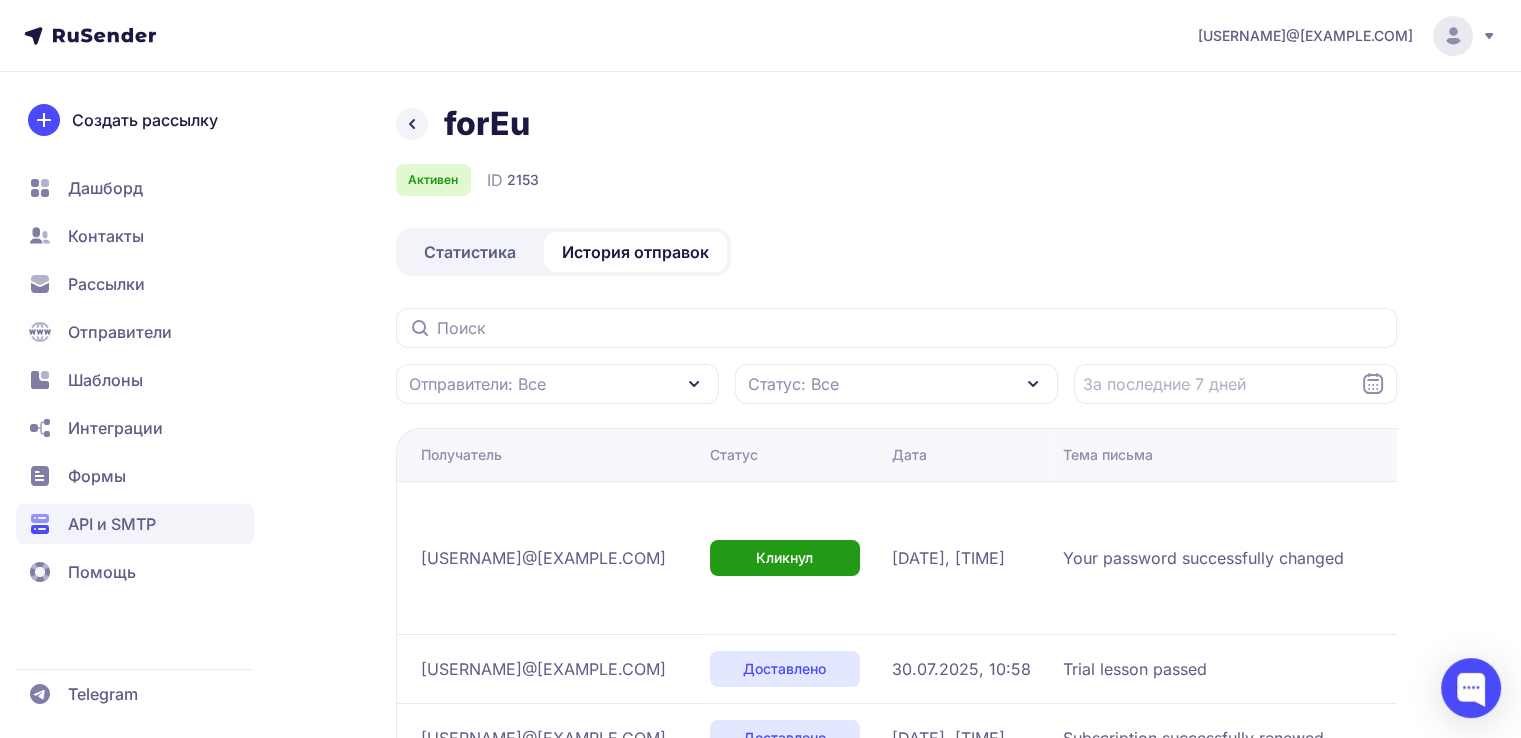 click on "Рассылки" at bounding box center [106, 284] 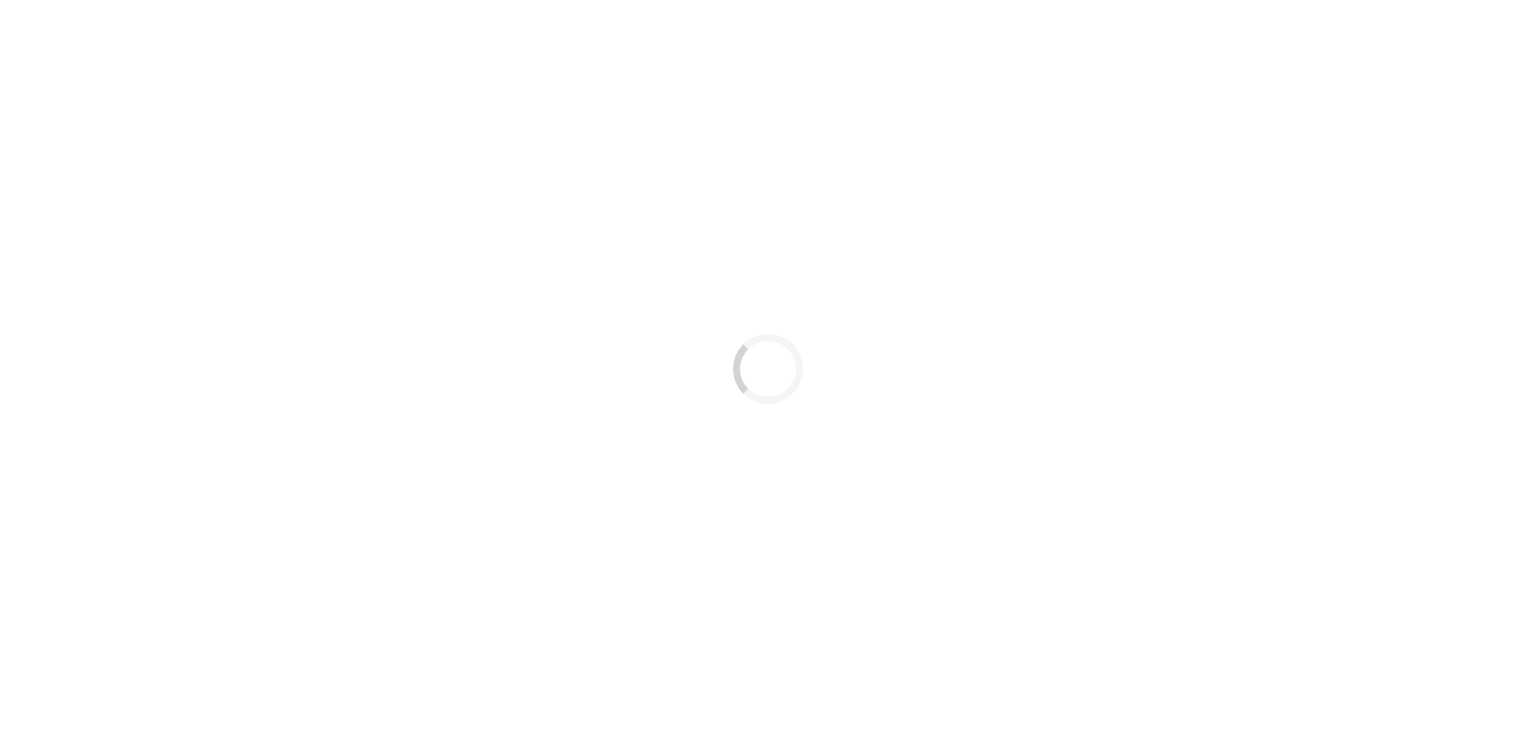 scroll, scrollTop: 0, scrollLeft: 0, axis: both 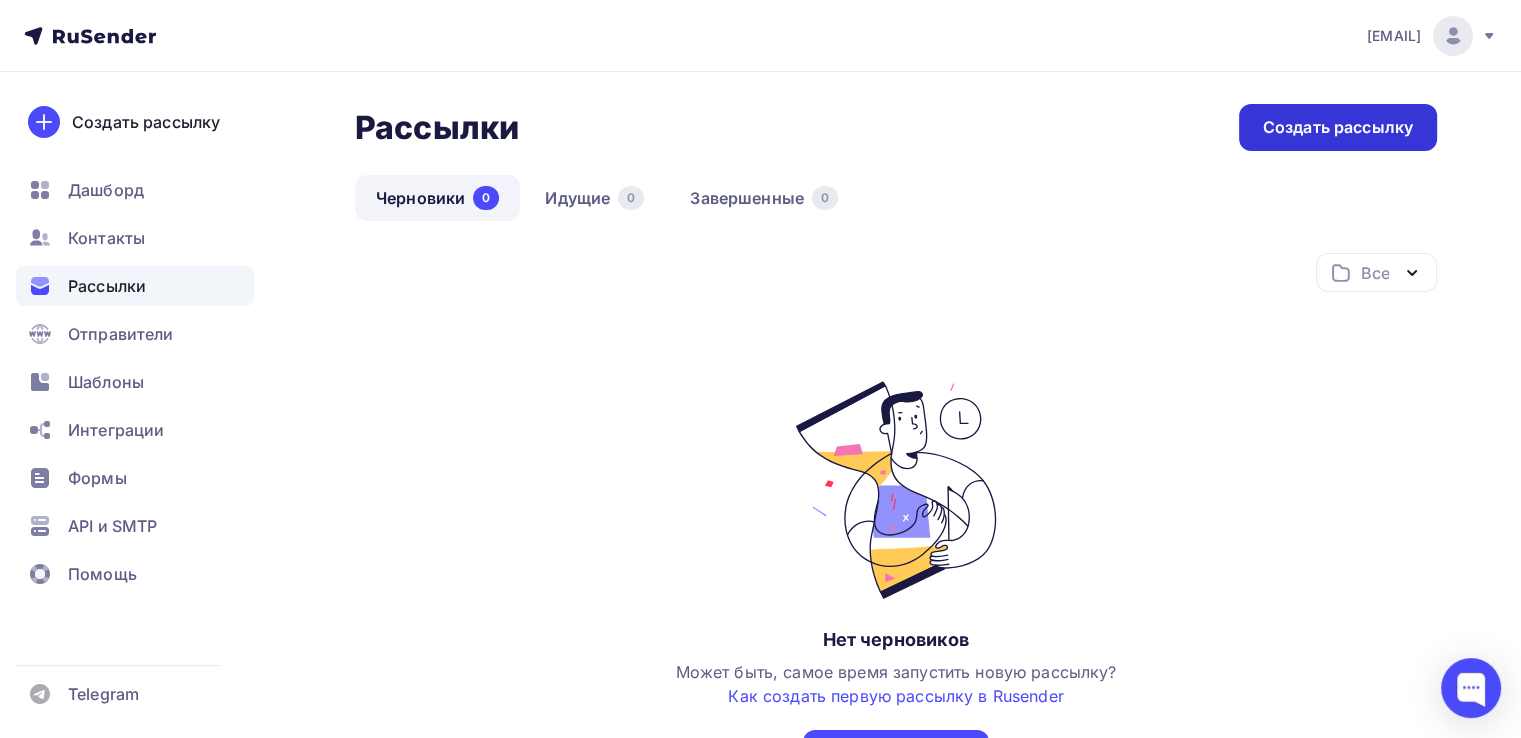 click on "Создать рассылку" at bounding box center (1338, 127) 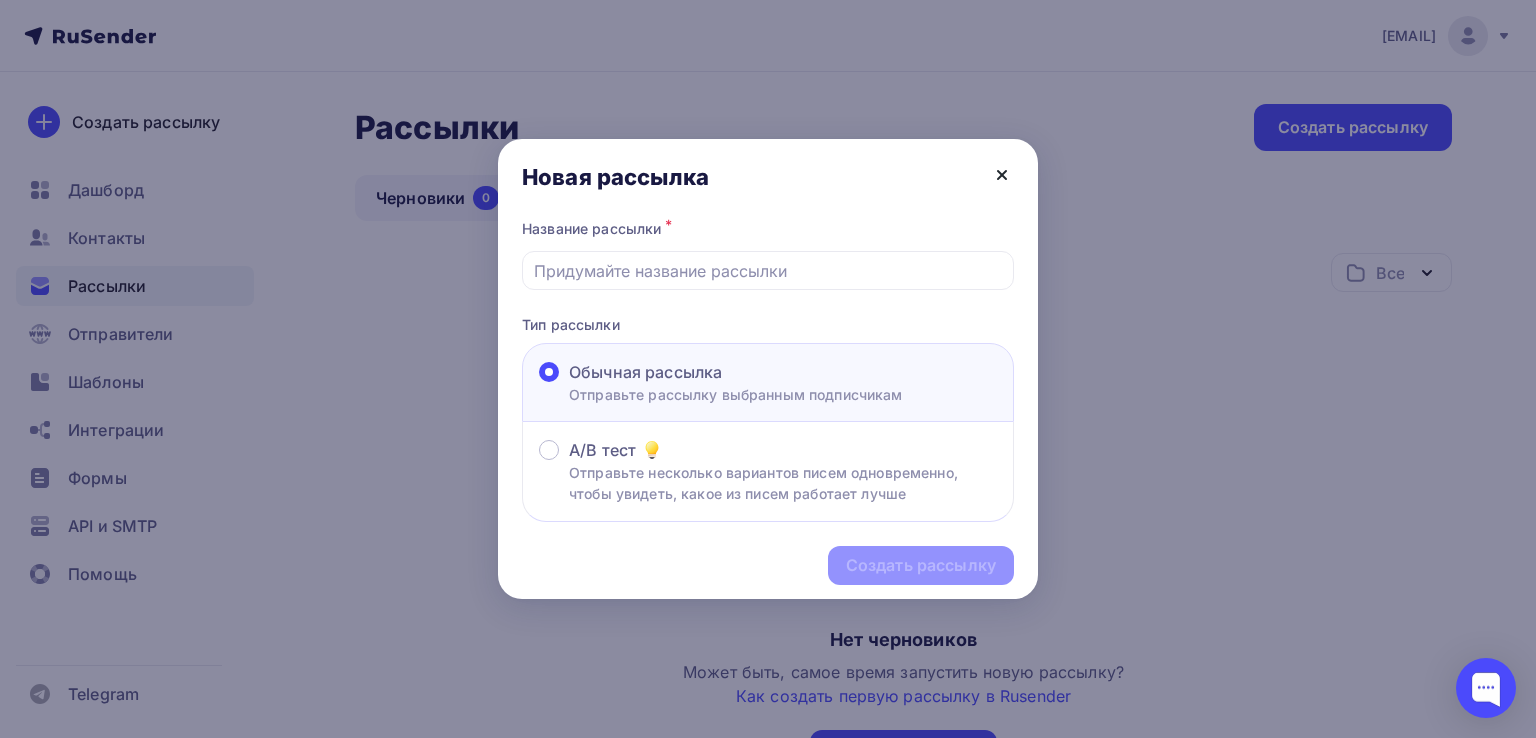 click 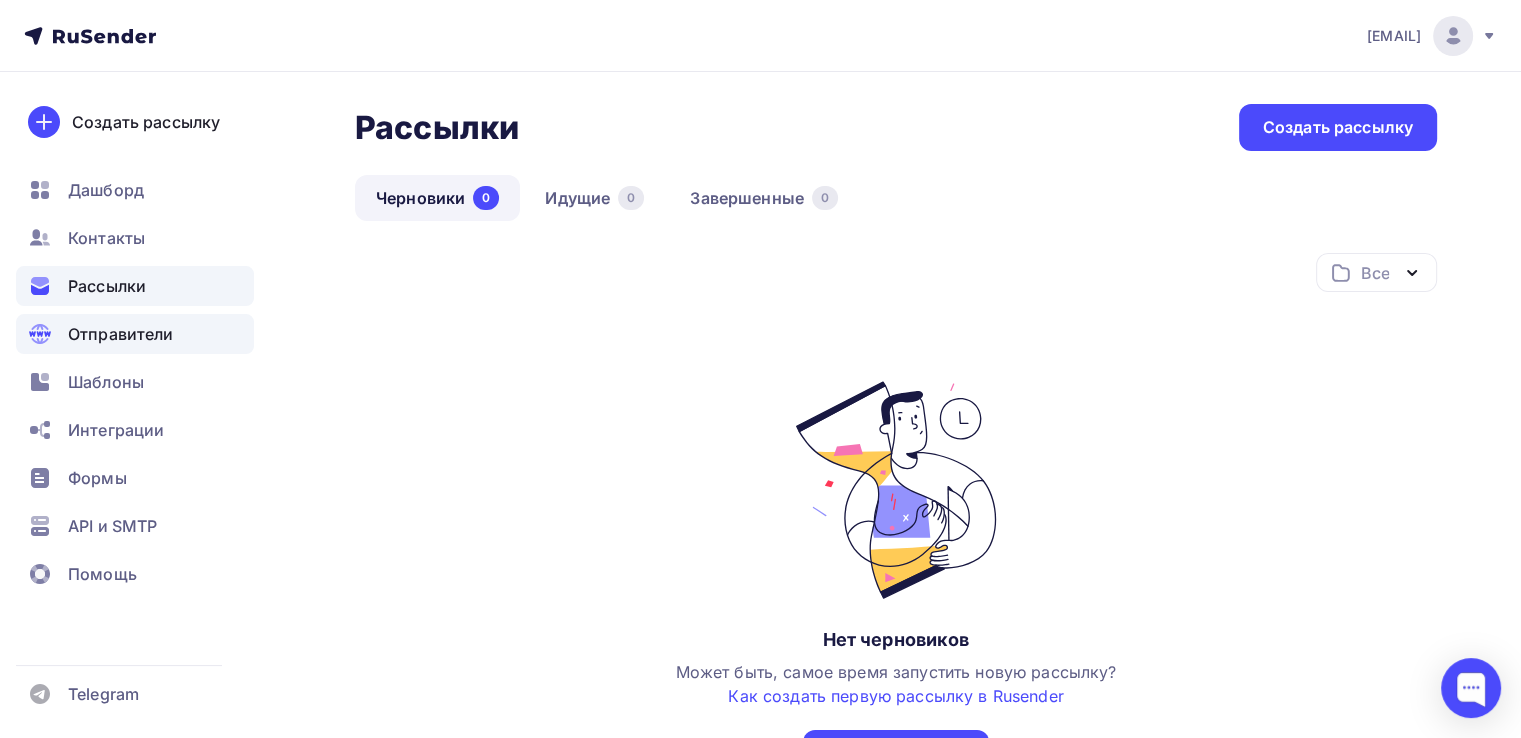 click on "Отправители" at bounding box center (121, 334) 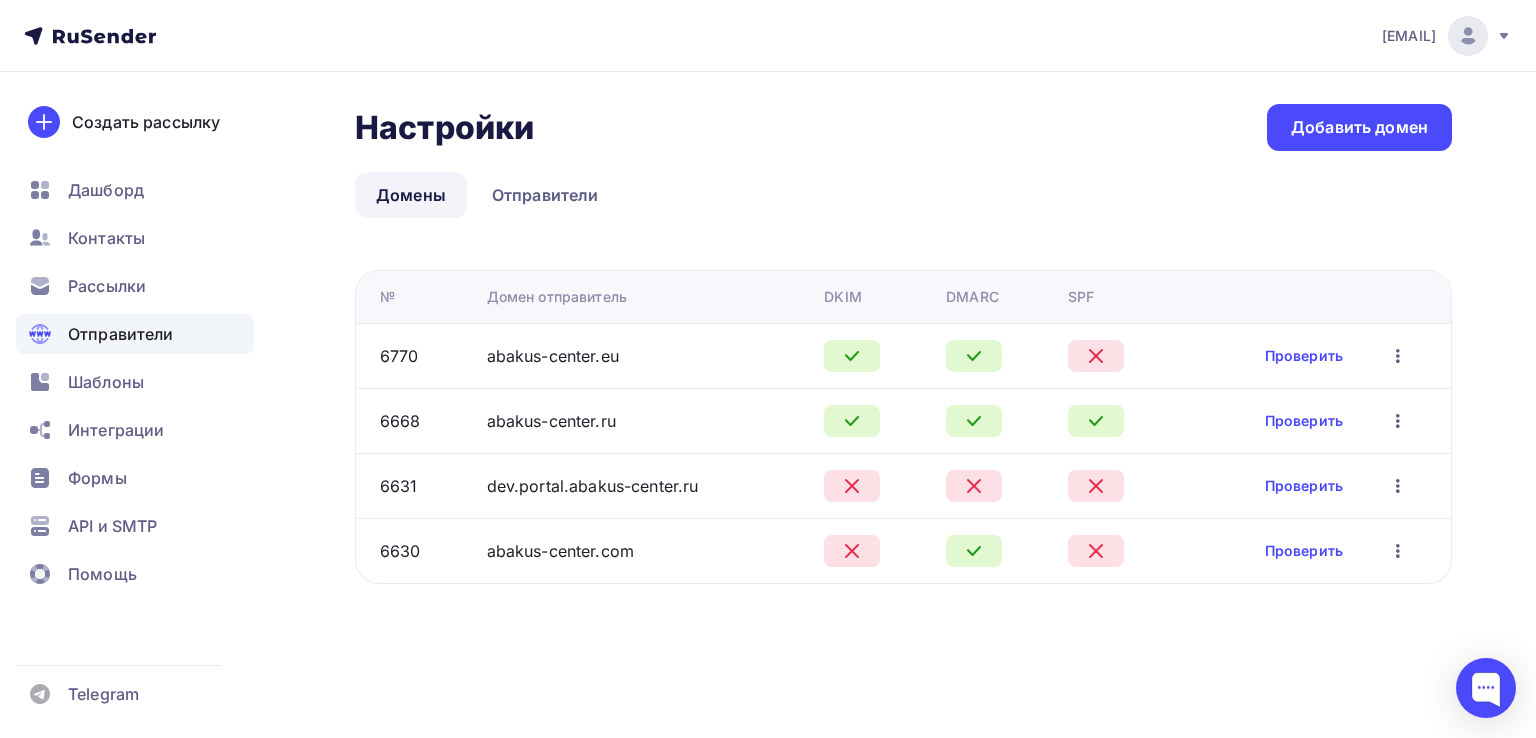 click on "Домены   Отправители" at bounding box center [903, 195] 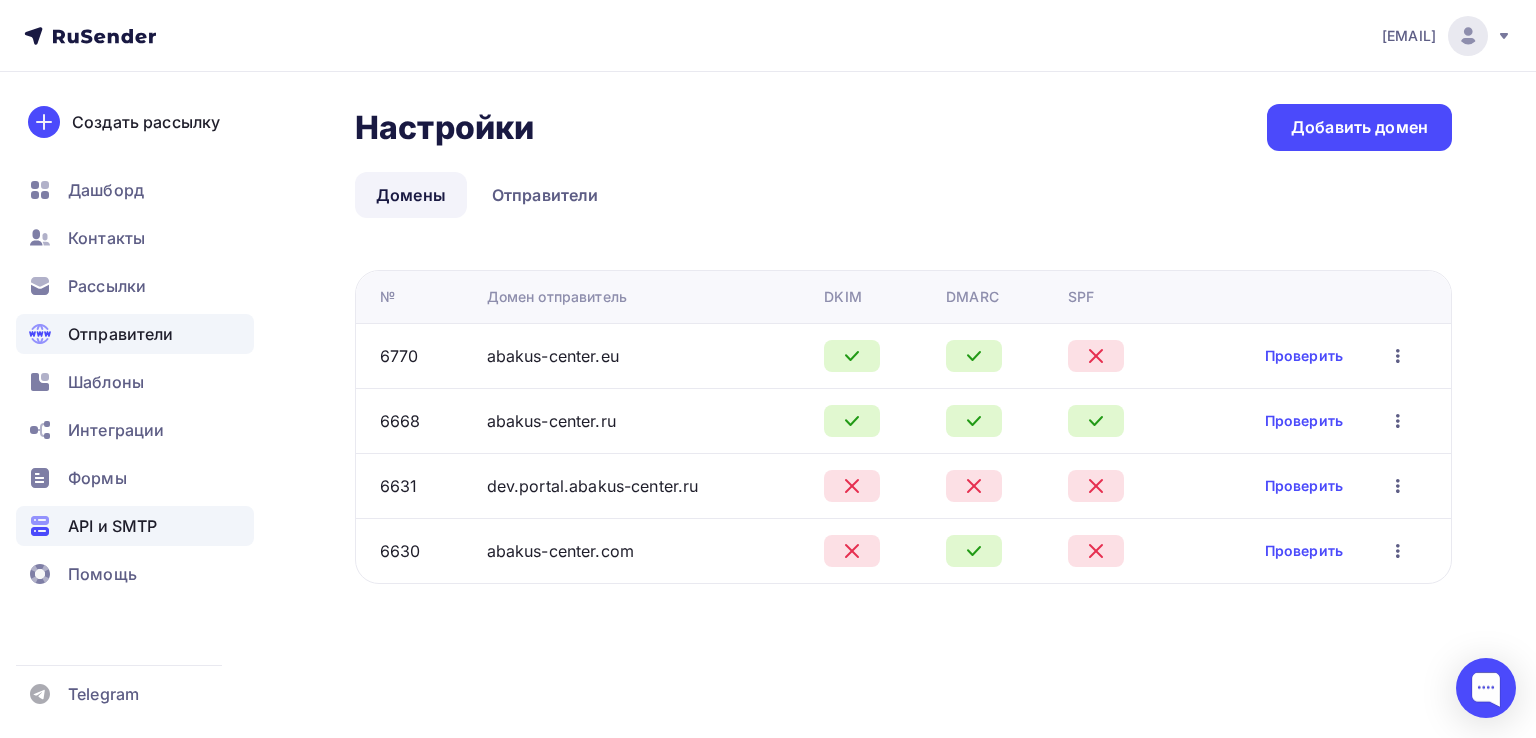 click on "API и SMTP" at bounding box center (112, 526) 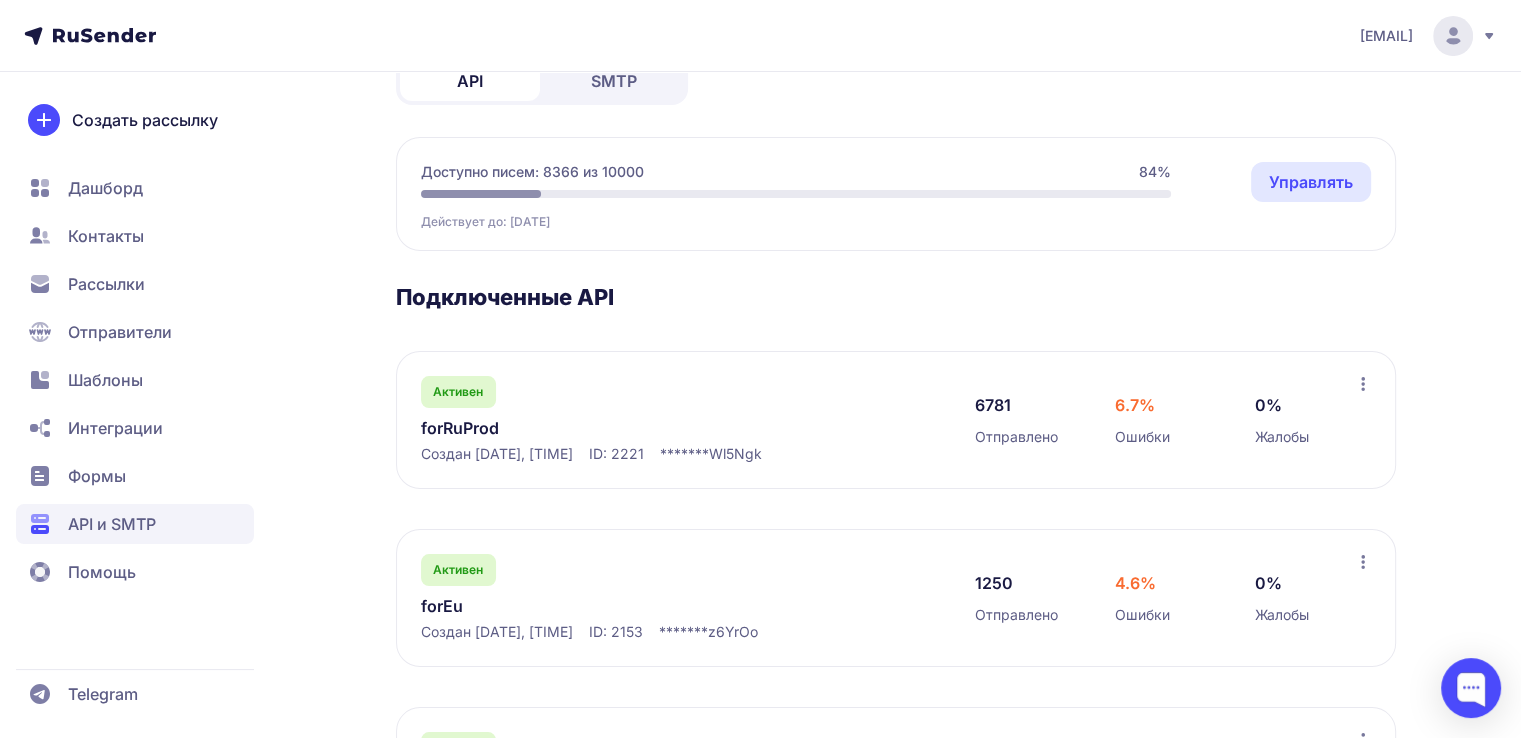scroll, scrollTop: 132, scrollLeft: 0, axis: vertical 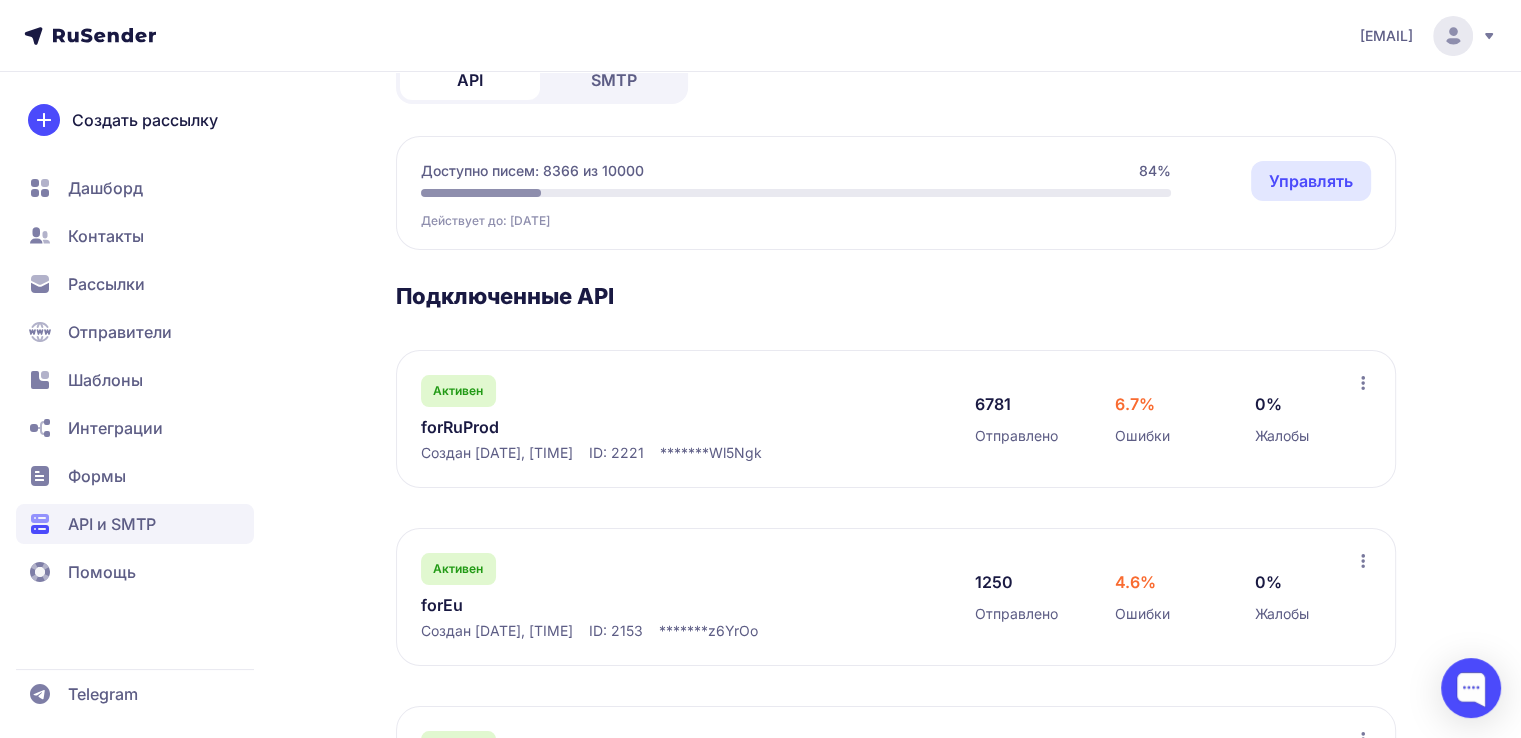 click on "forEu" at bounding box center [626, 605] 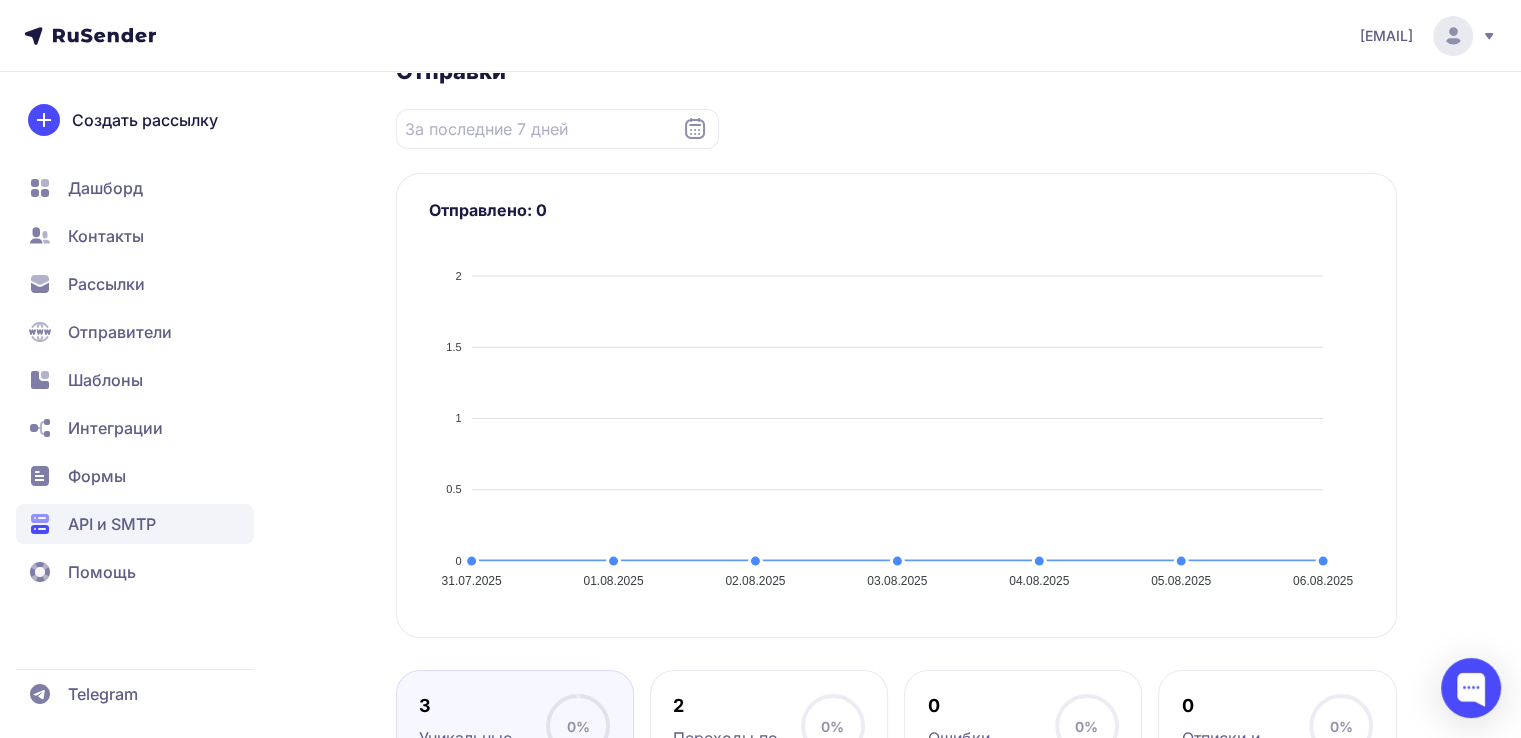 scroll, scrollTop: 0, scrollLeft: 0, axis: both 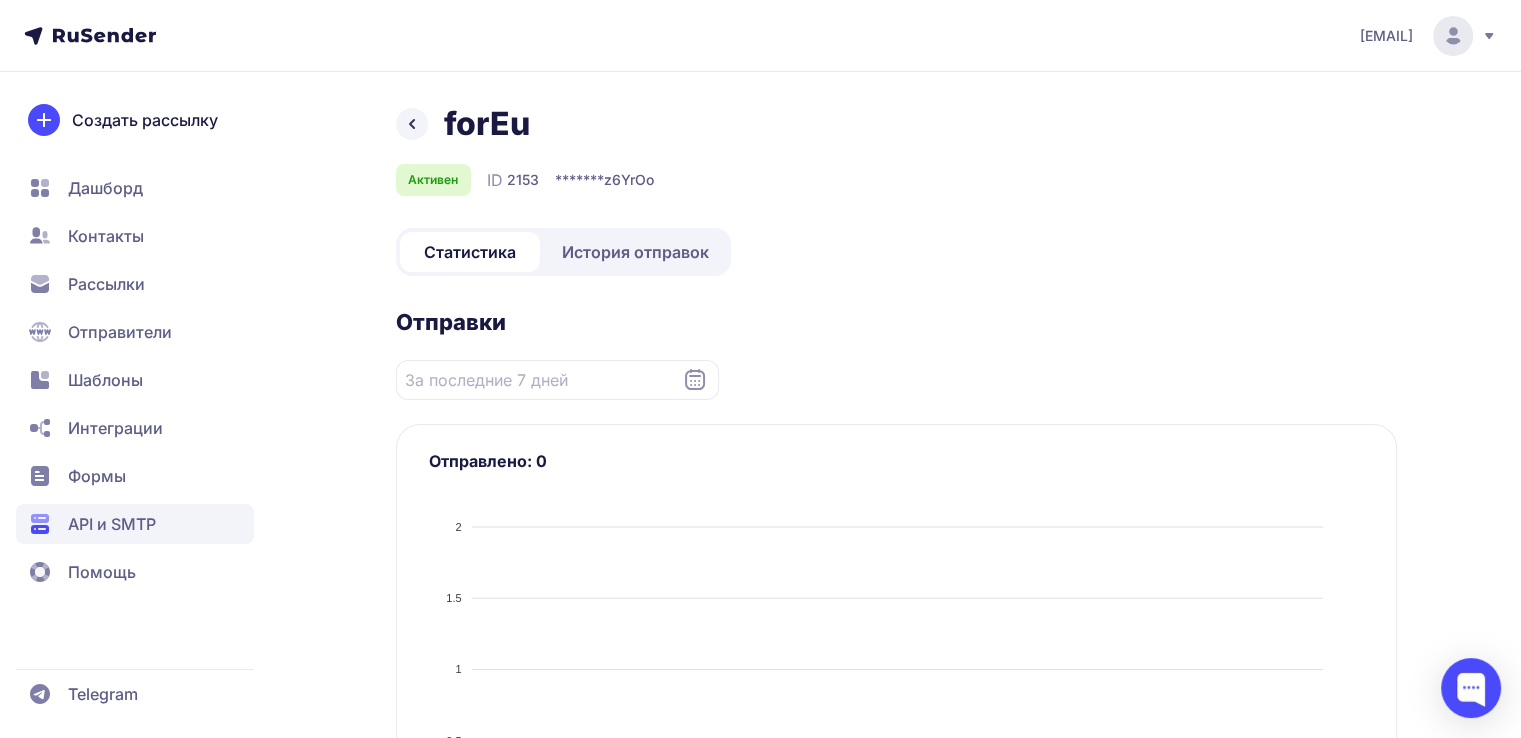 click on "API и SMTP" 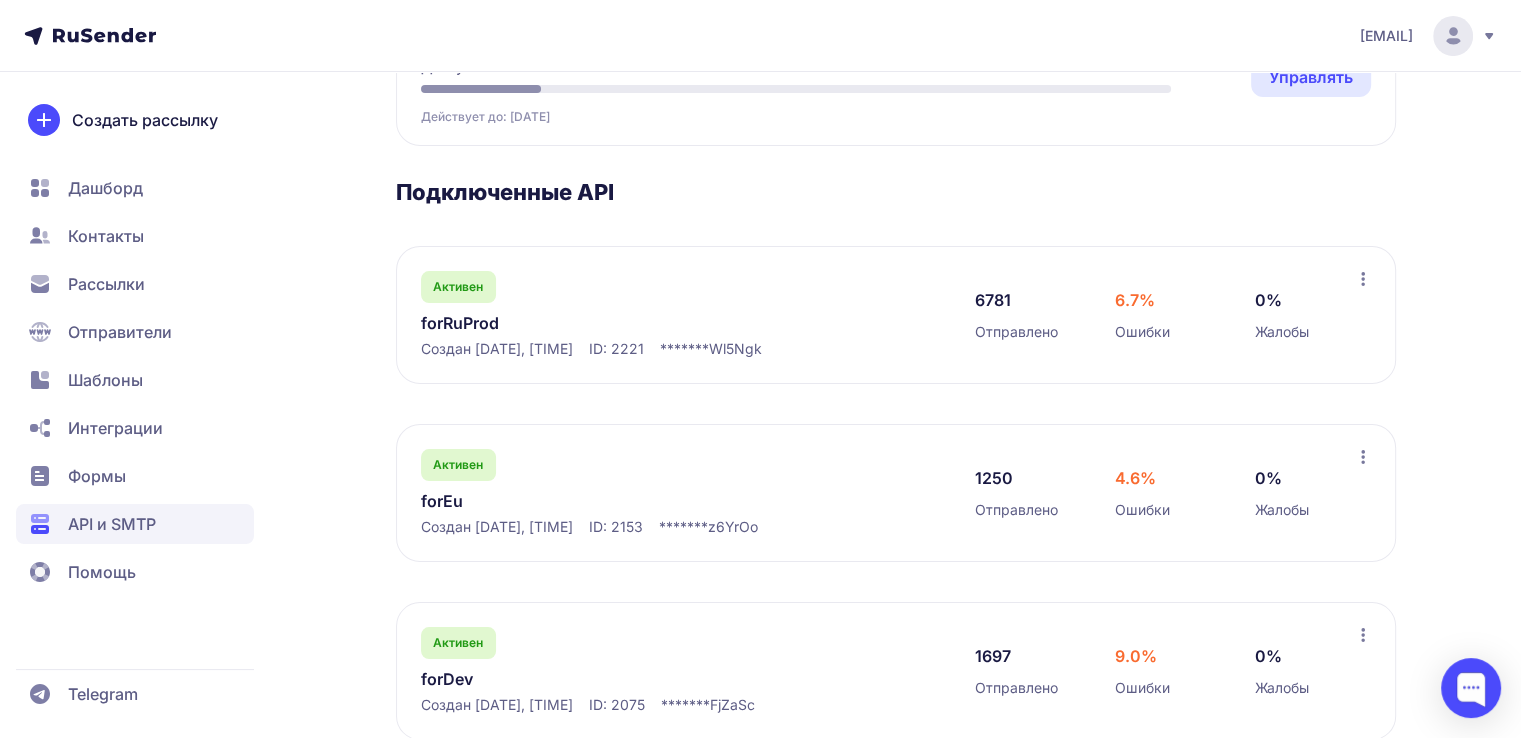 scroll, scrollTop: 258, scrollLeft: 0, axis: vertical 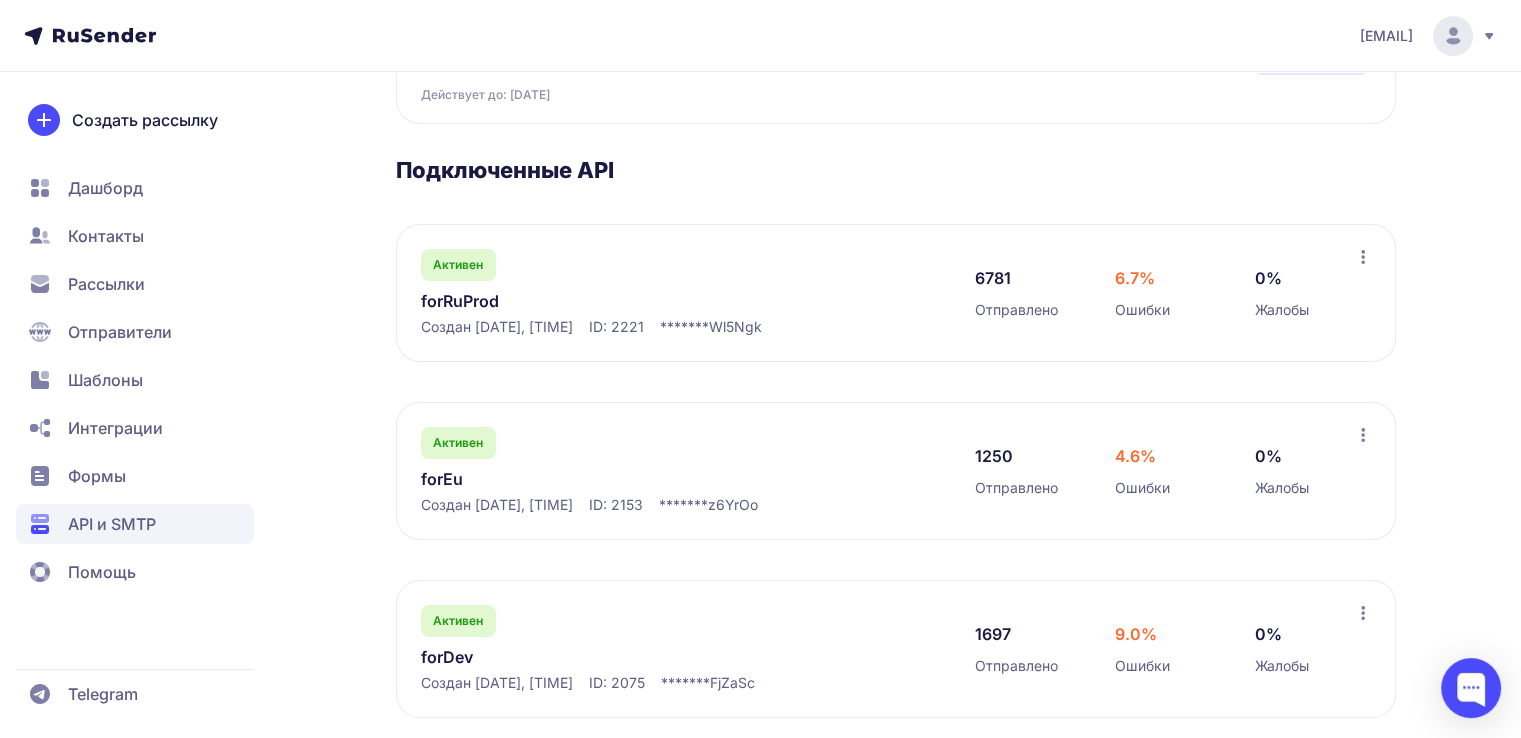 click 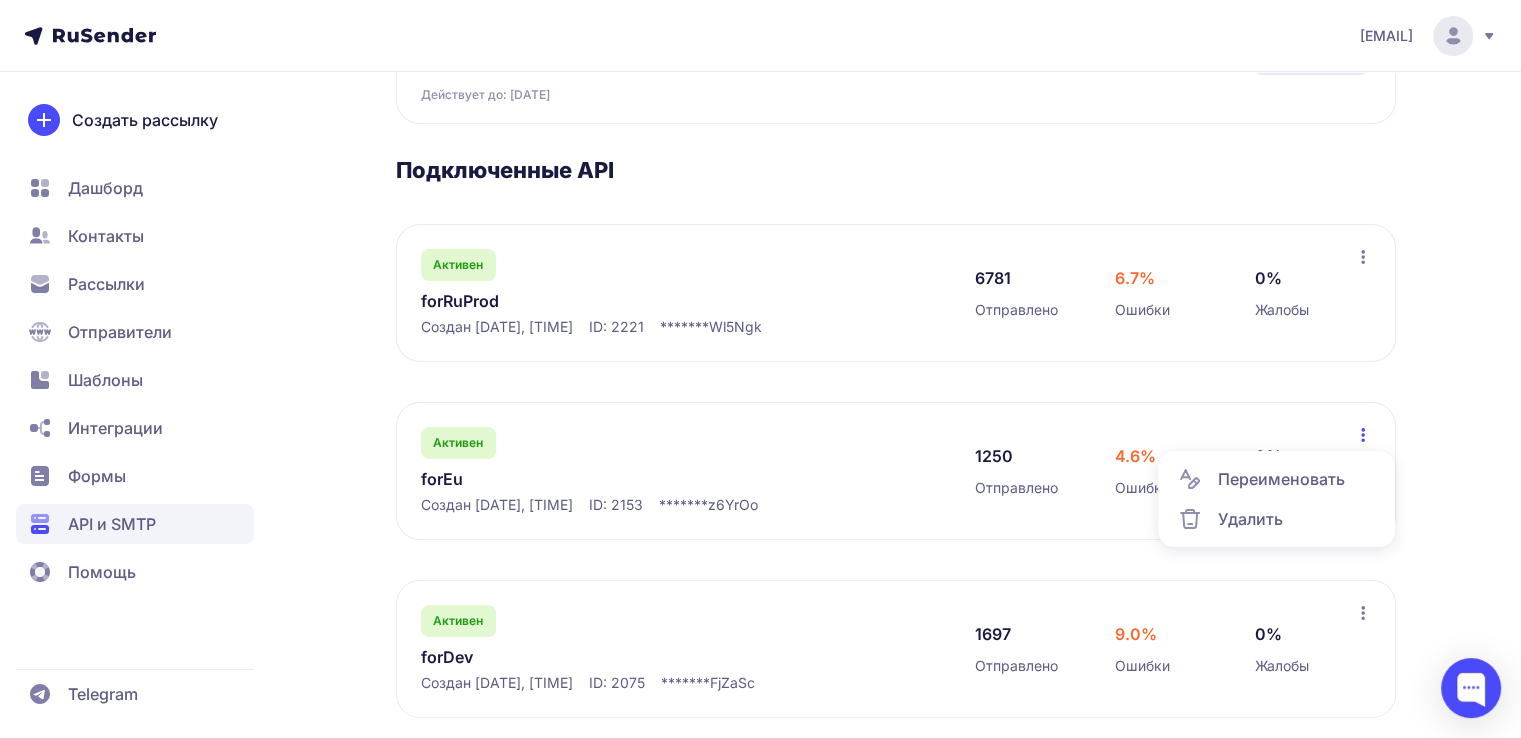 click 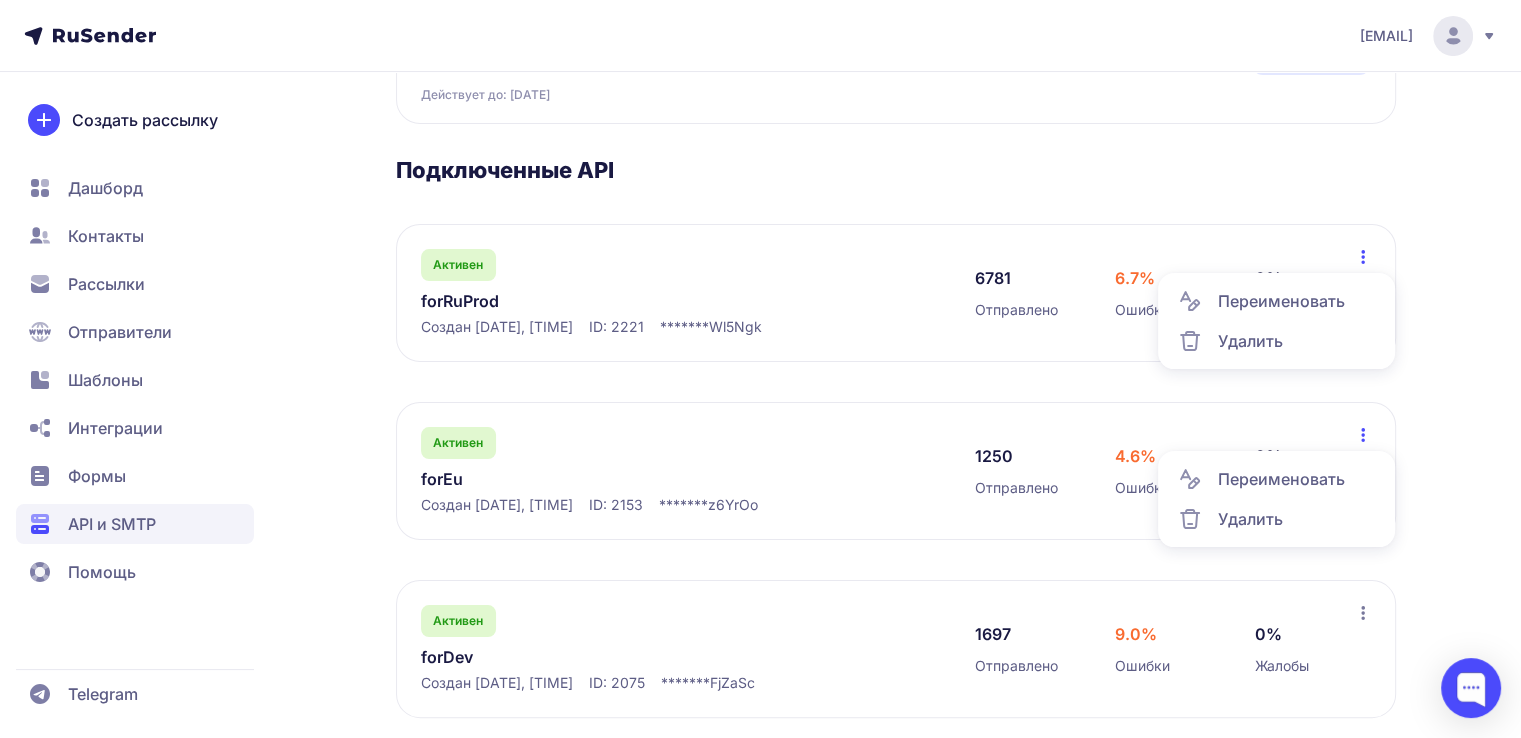 click on "Подключенные API Активен forRuProd Создан 07.06.2025, 16:24 ID: 2221 ******* Wl5Ngk 6781 Отправлено 6.7% Ошибки 0% Жалобы Переименовать Удалить Активен forEu Создан 23.05.2025, 07:15 ID: 2153 ******* z6YrOo 1250 Отправлено 4.6% Ошибки 0% Жалобы Переименовать Удалить Активен forDev Создан 11.05.2025, 16:31 ID: 2075 ******* FjZaSc 1697 Отправлено 9.0% Ошибки 0% Жалобы" at bounding box center (896, 437) 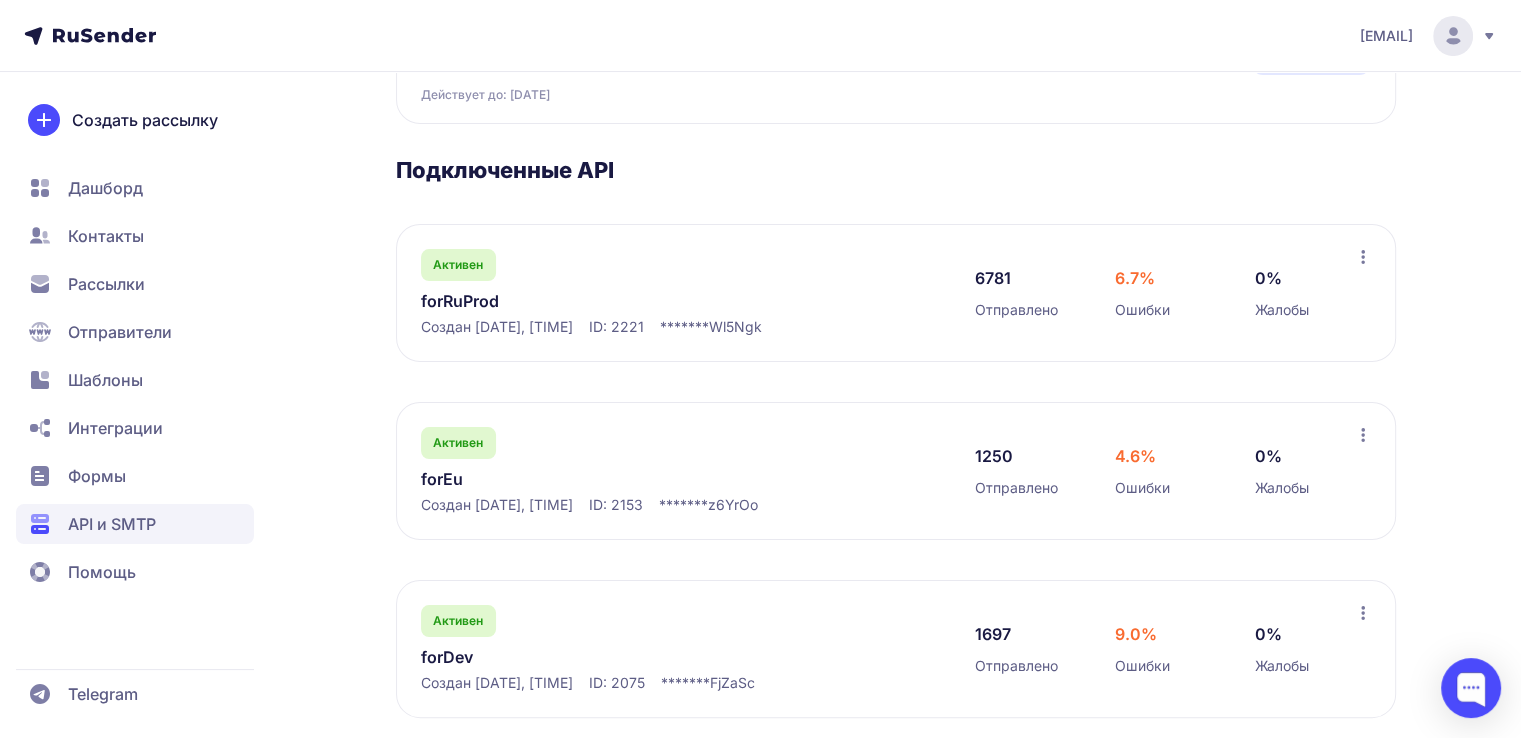 scroll, scrollTop: 284, scrollLeft: 0, axis: vertical 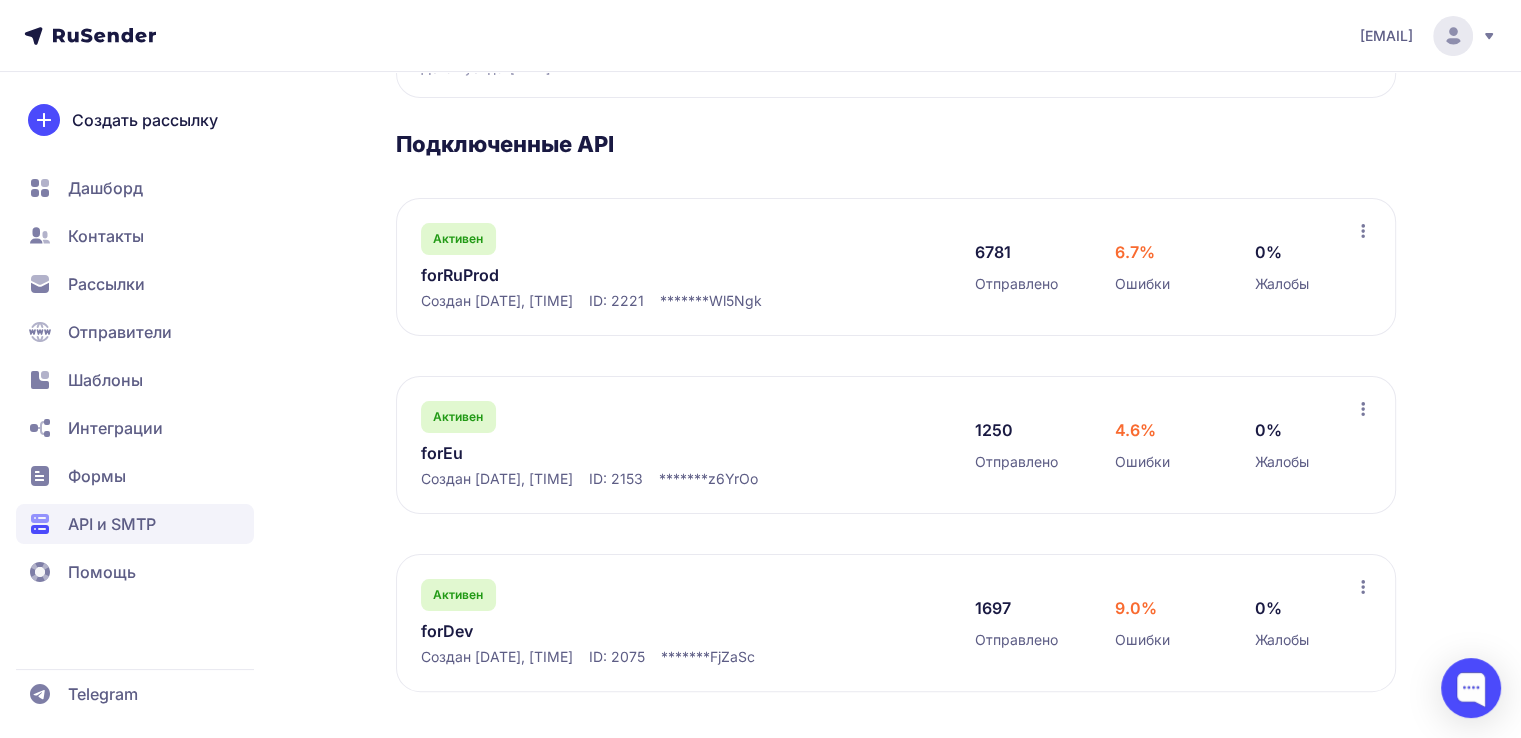 click on "API и SMTP  API документация   Сгенерировать API ключ  API SMTP Доступно писем: 8366 из 10000 84% Действует до: 25.08.2025 Управлять Управлять Подключенные API Активен forRuProd Создан 07.06.2025, 16:24 ID: 2221 ******* Wl5Ngk 6781 Отправлено 6.7% Ошибки 0% Жалобы Активен forEu Создан 23.05.2025, 07:15 ID: 2153 ******* z6YrOo 1250 Отправлено 4.6% Ошибки 0% Жалобы Активен forDev Создан 11.05.2025, 16:31 ID: 2075 ******* FjZaSc 1697 Отправлено 9.0% Ошибки 0% Жалобы" at bounding box center [761, 280] 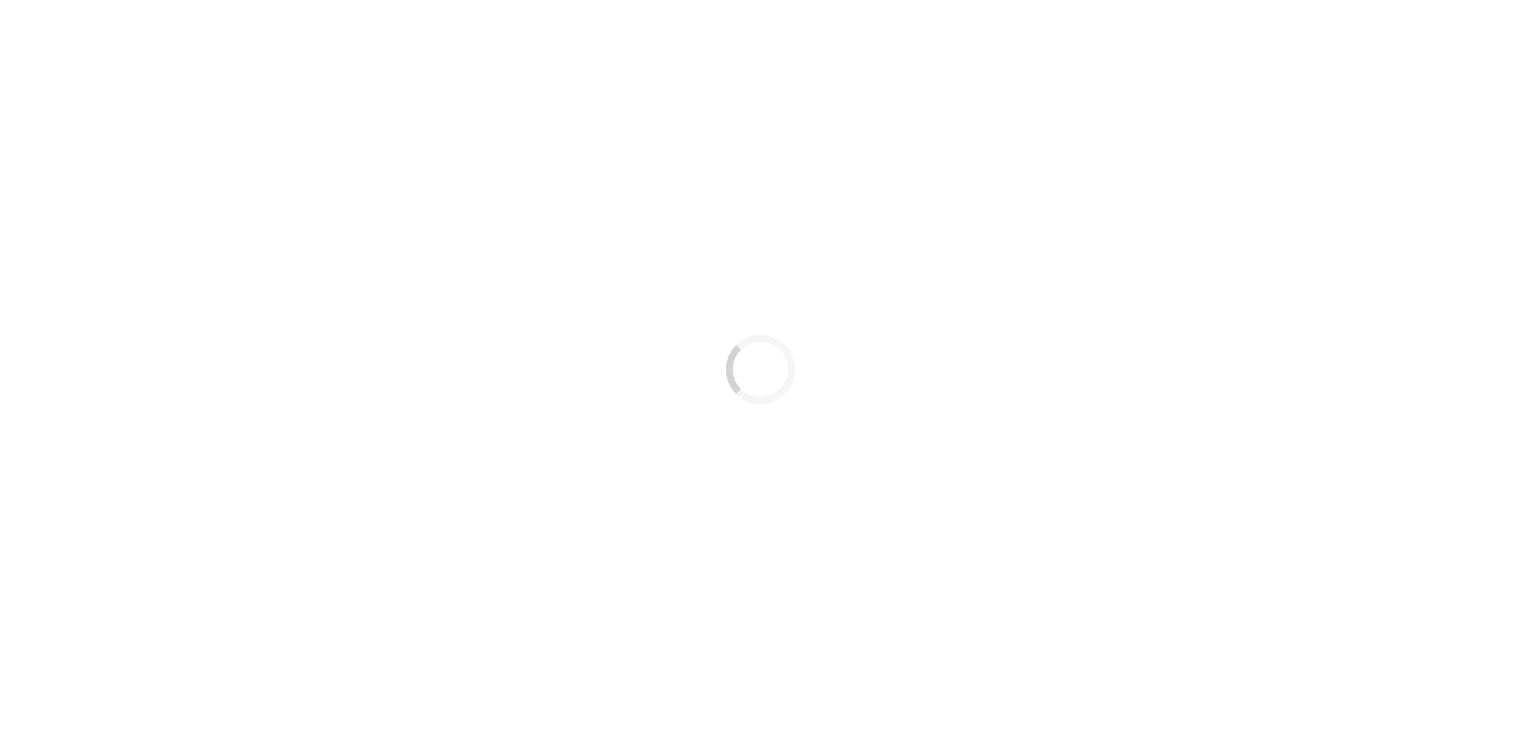 scroll, scrollTop: 0, scrollLeft: 0, axis: both 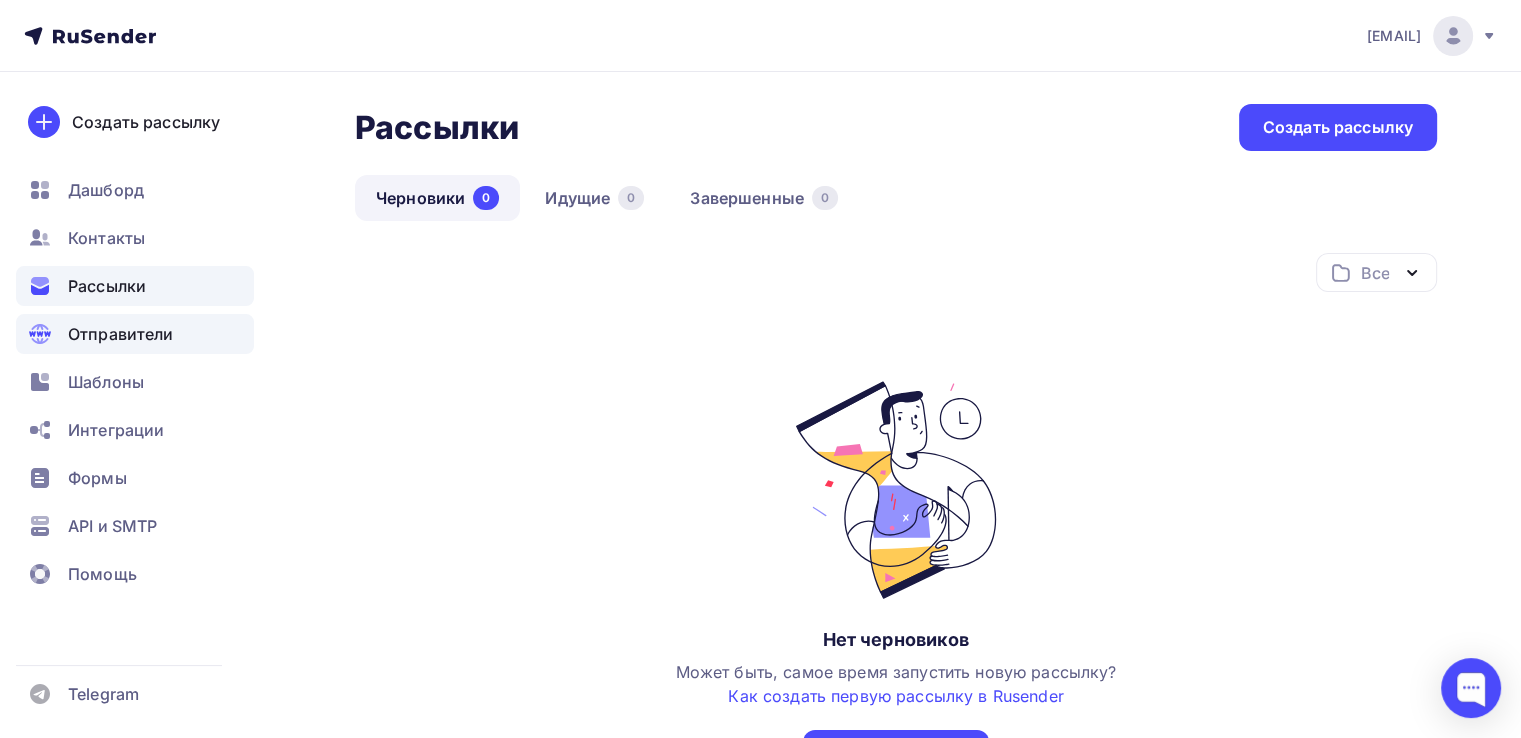 click on "Отправители" at bounding box center (121, 334) 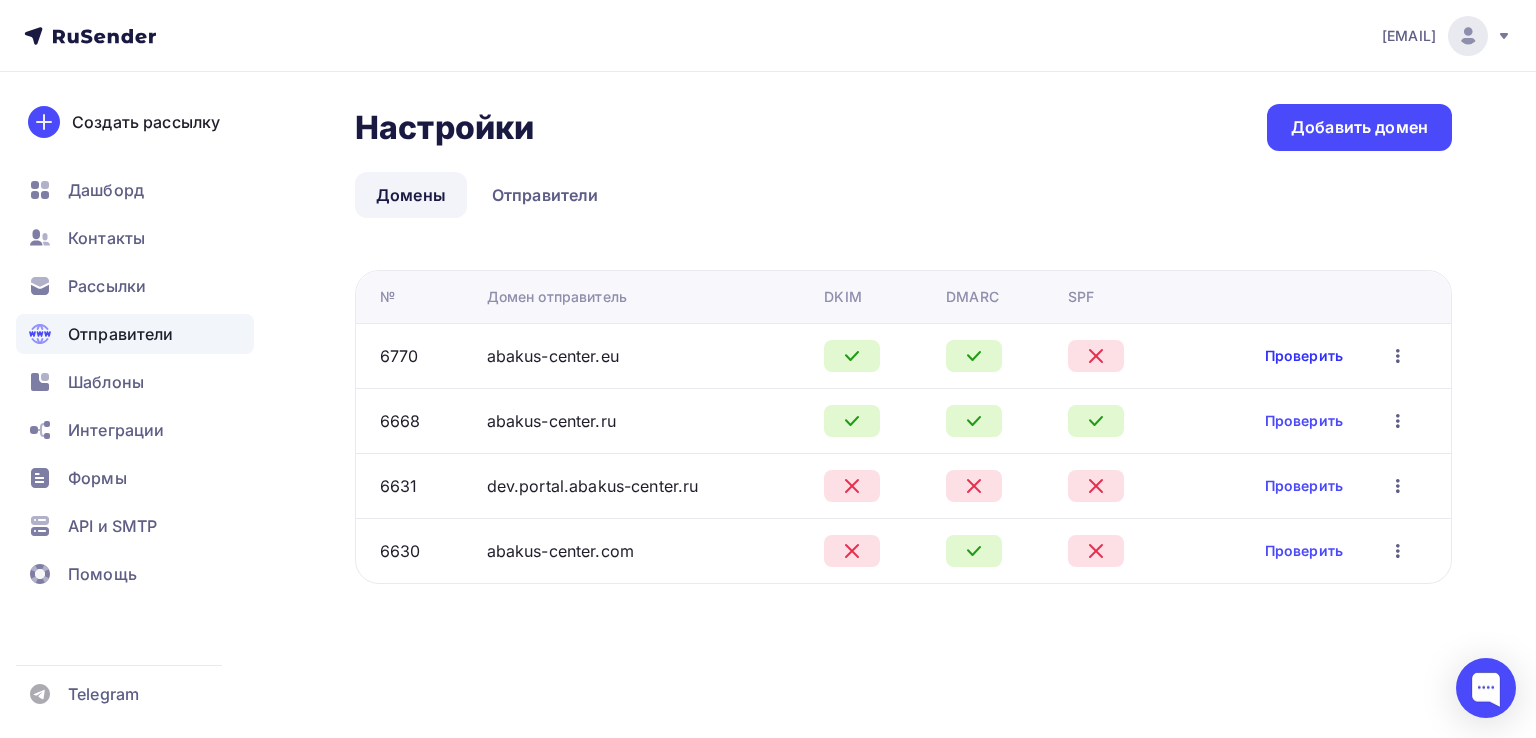 click on "Проверить" at bounding box center [1304, 356] 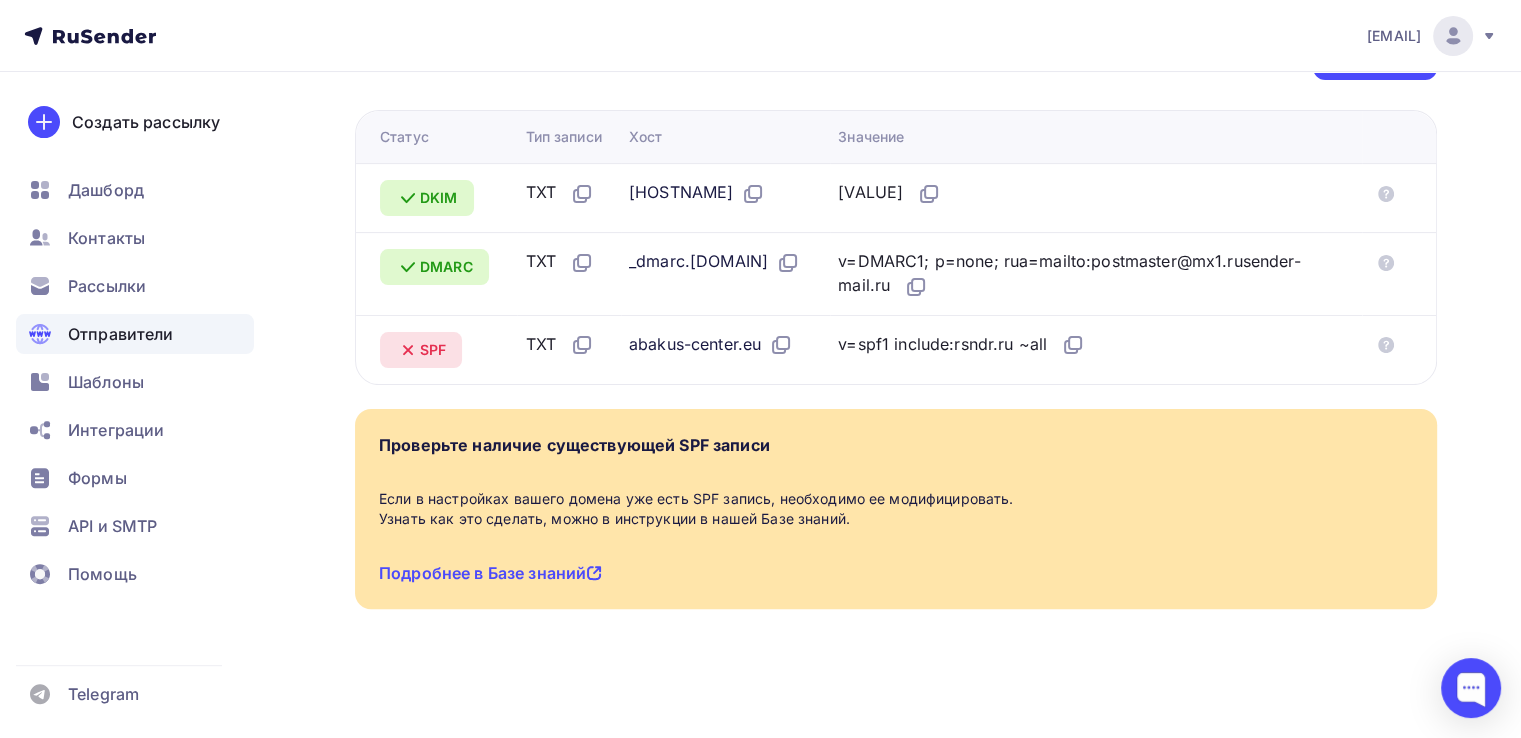 scroll, scrollTop: 543, scrollLeft: 0, axis: vertical 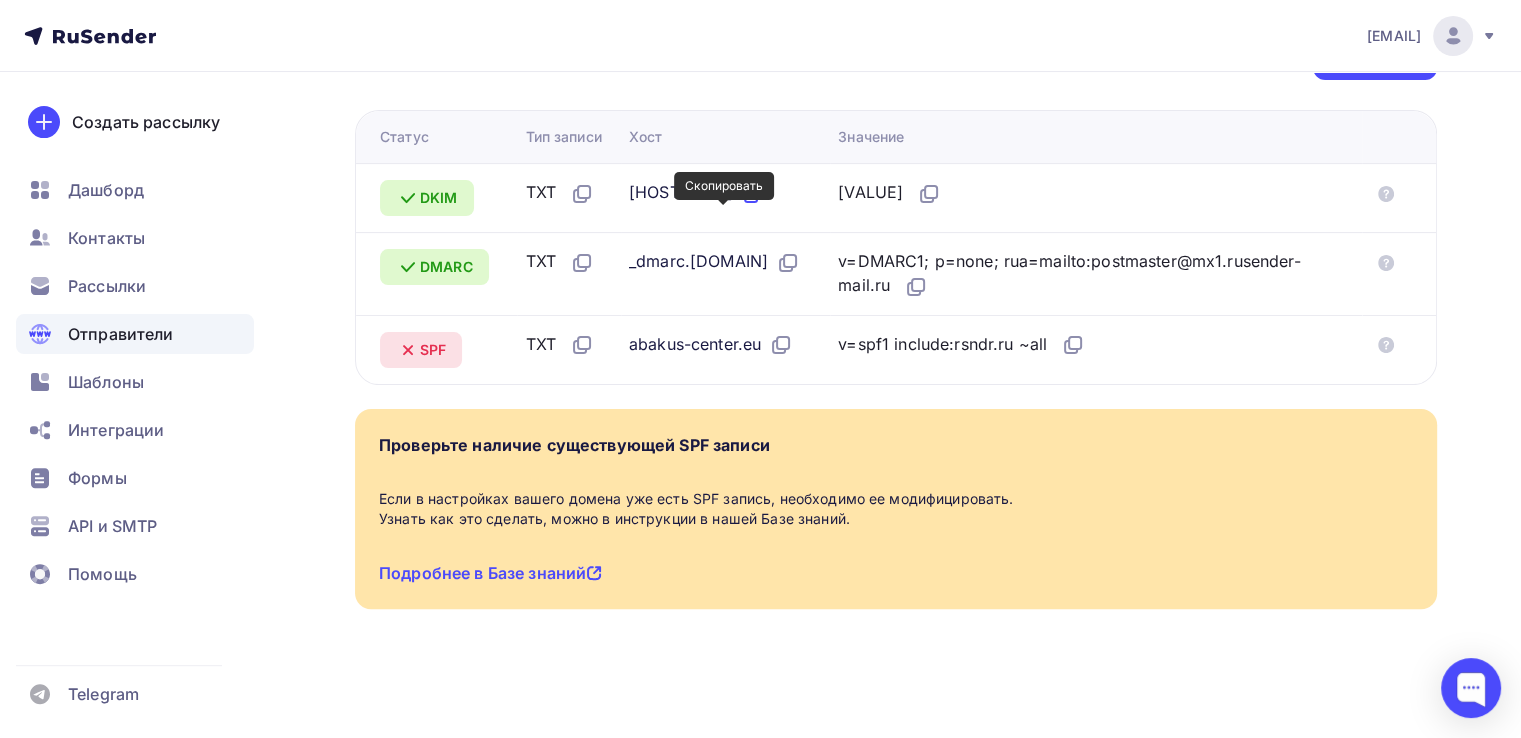 click 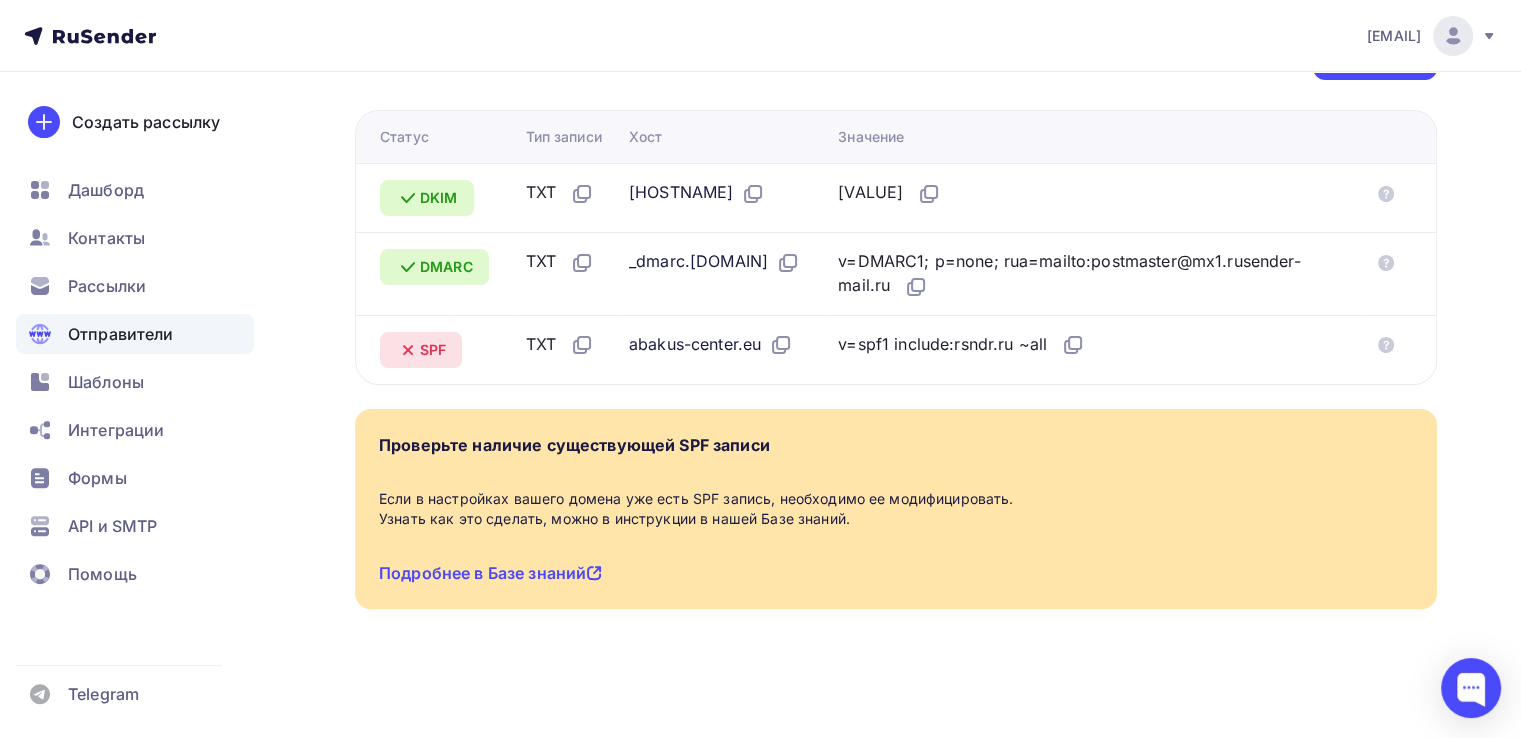 click on "[HOSTNAME]" at bounding box center (725, 197) 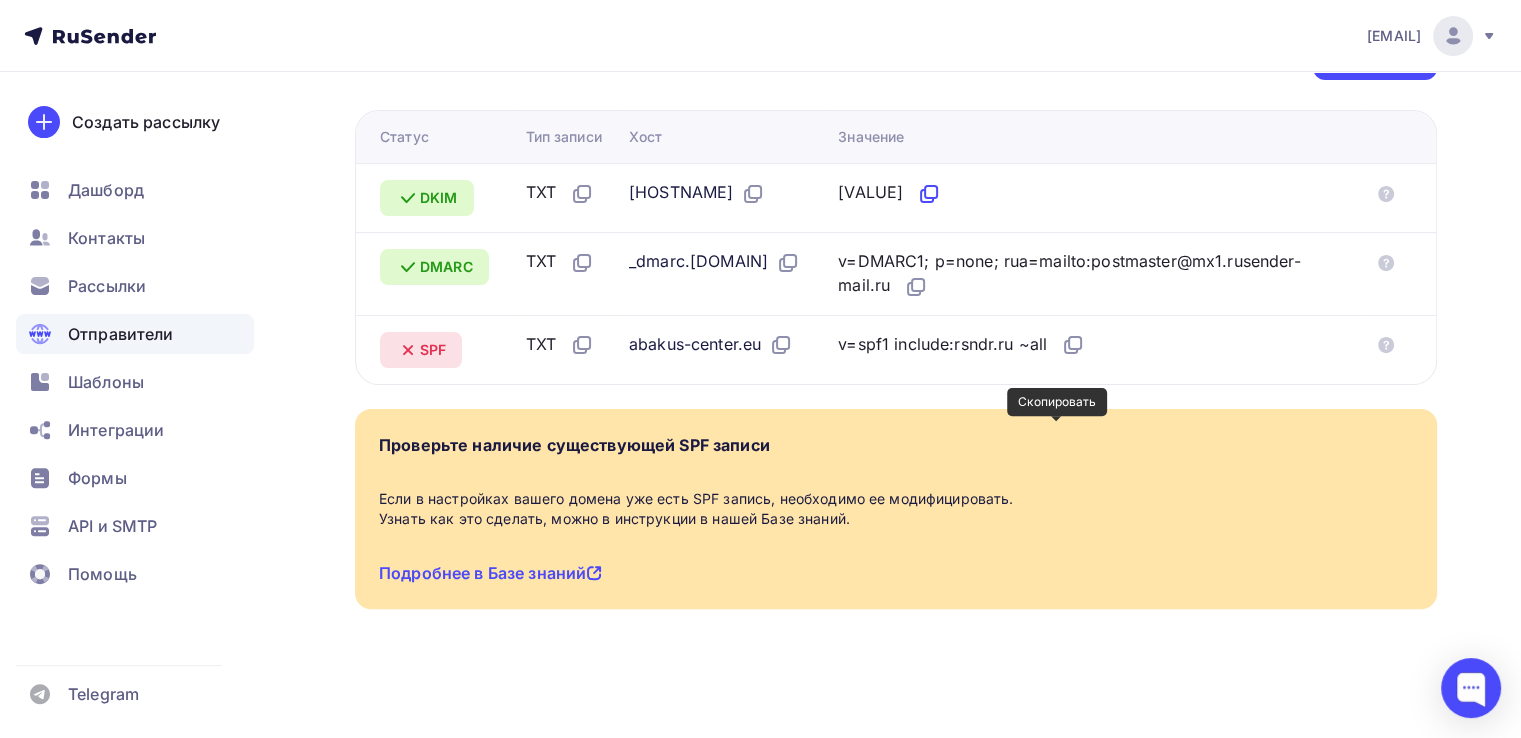 click 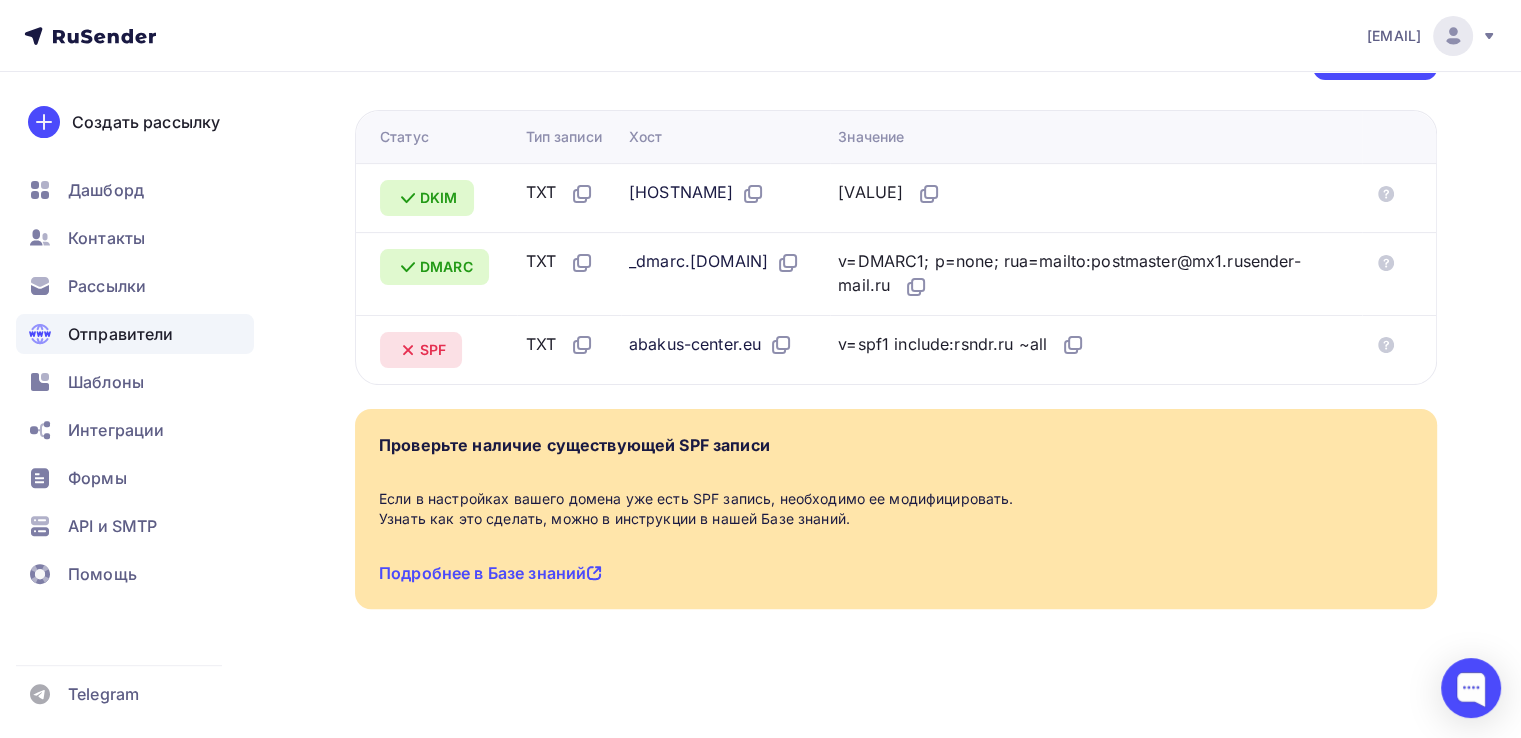 click on "[HOSTNAME]" at bounding box center [725, 197] 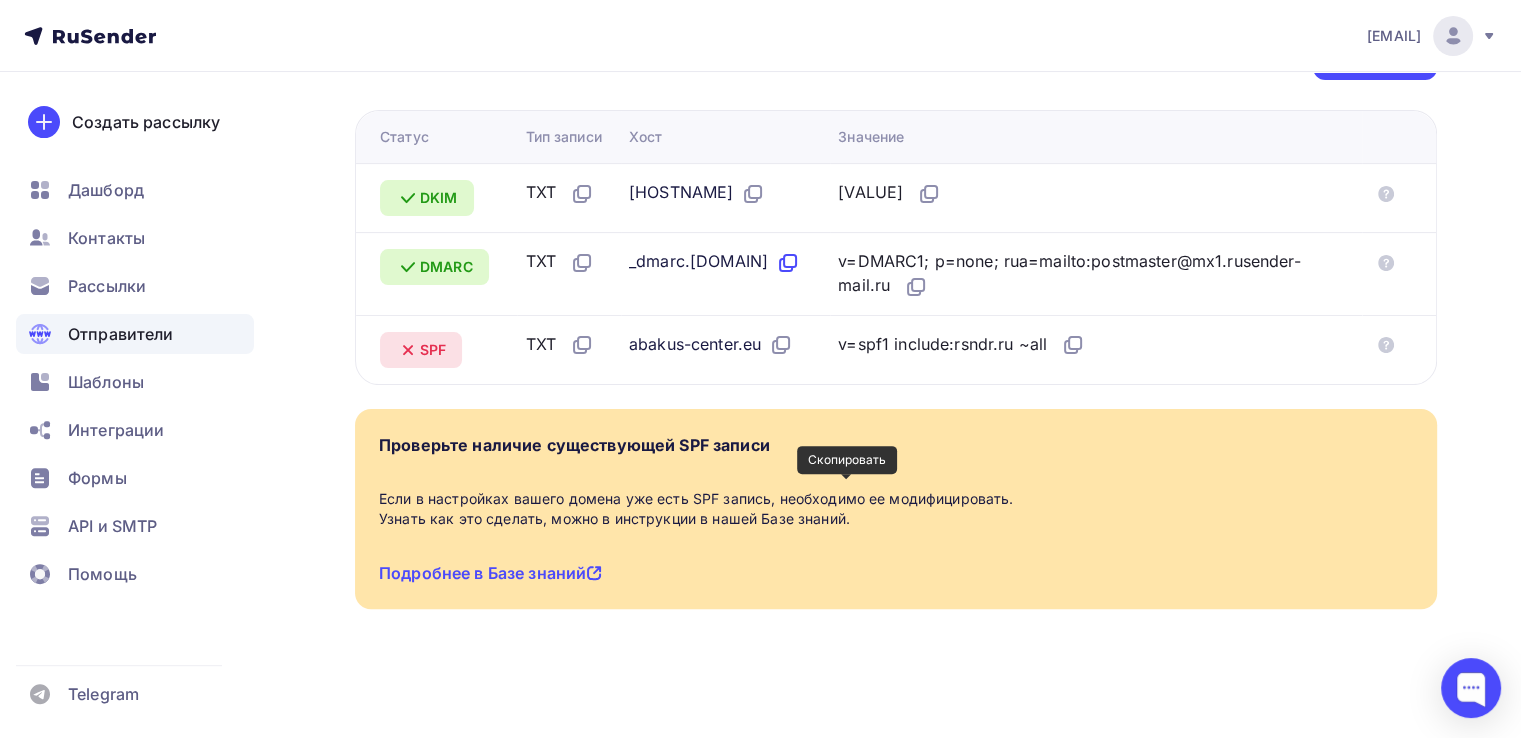 click 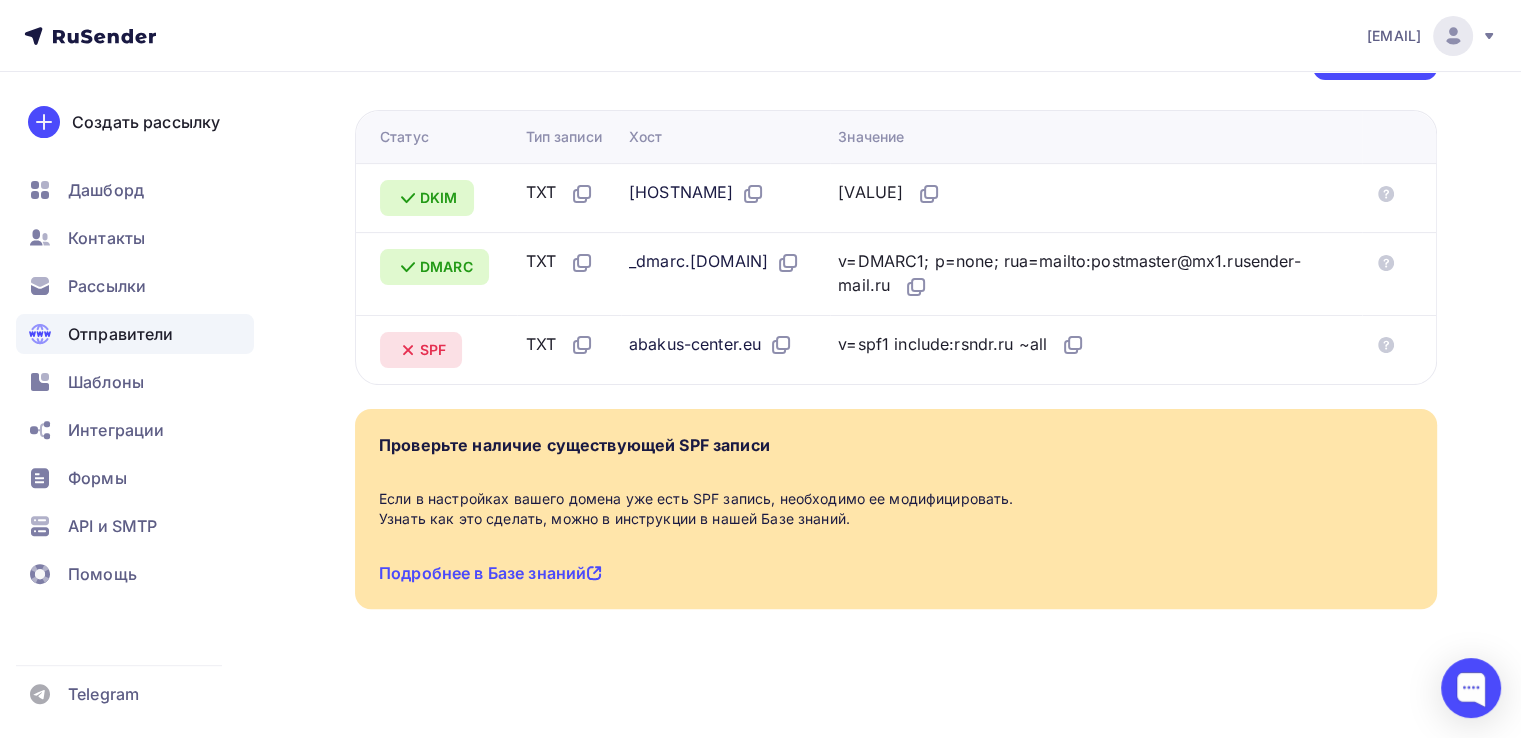click on "[HOSTNAME]" at bounding box center (725, 197) 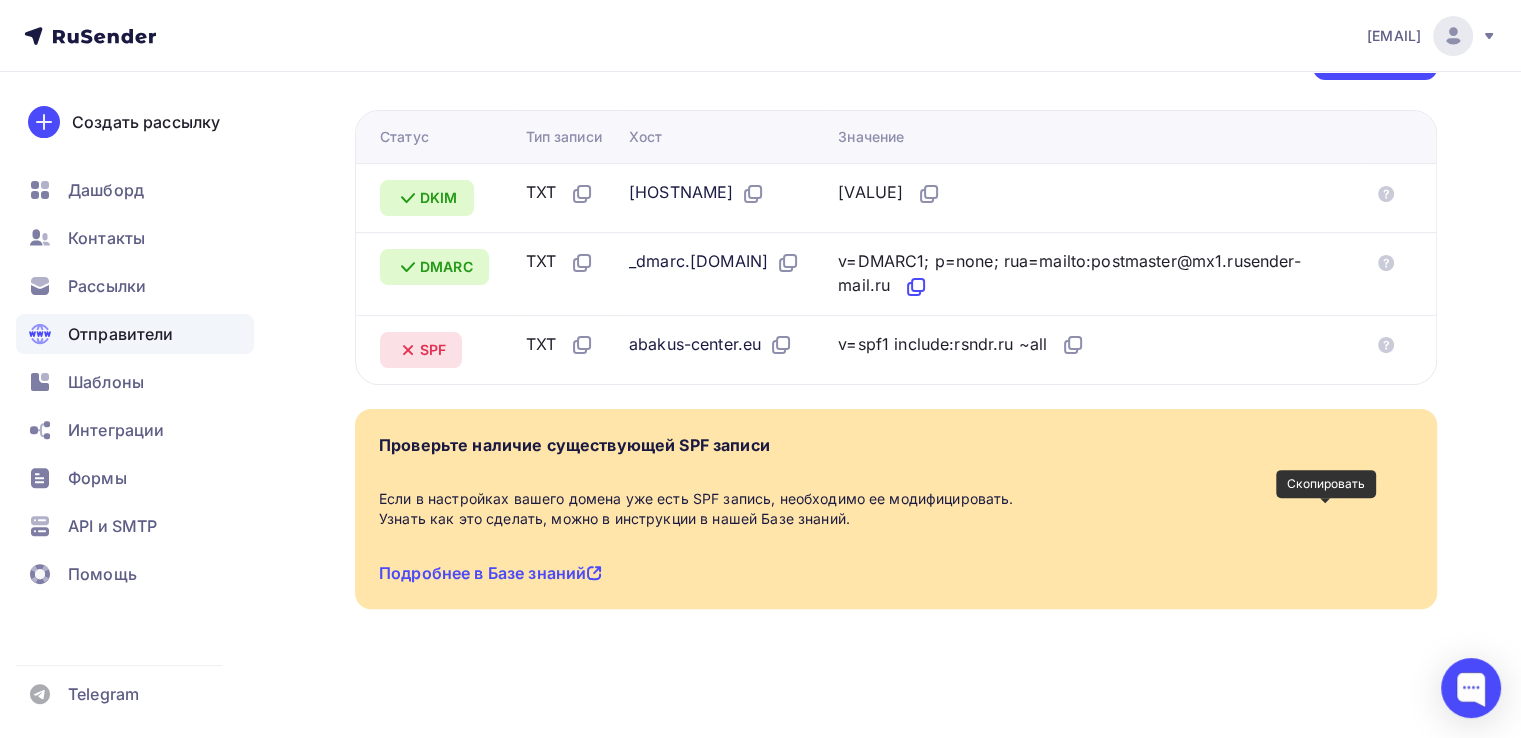 click 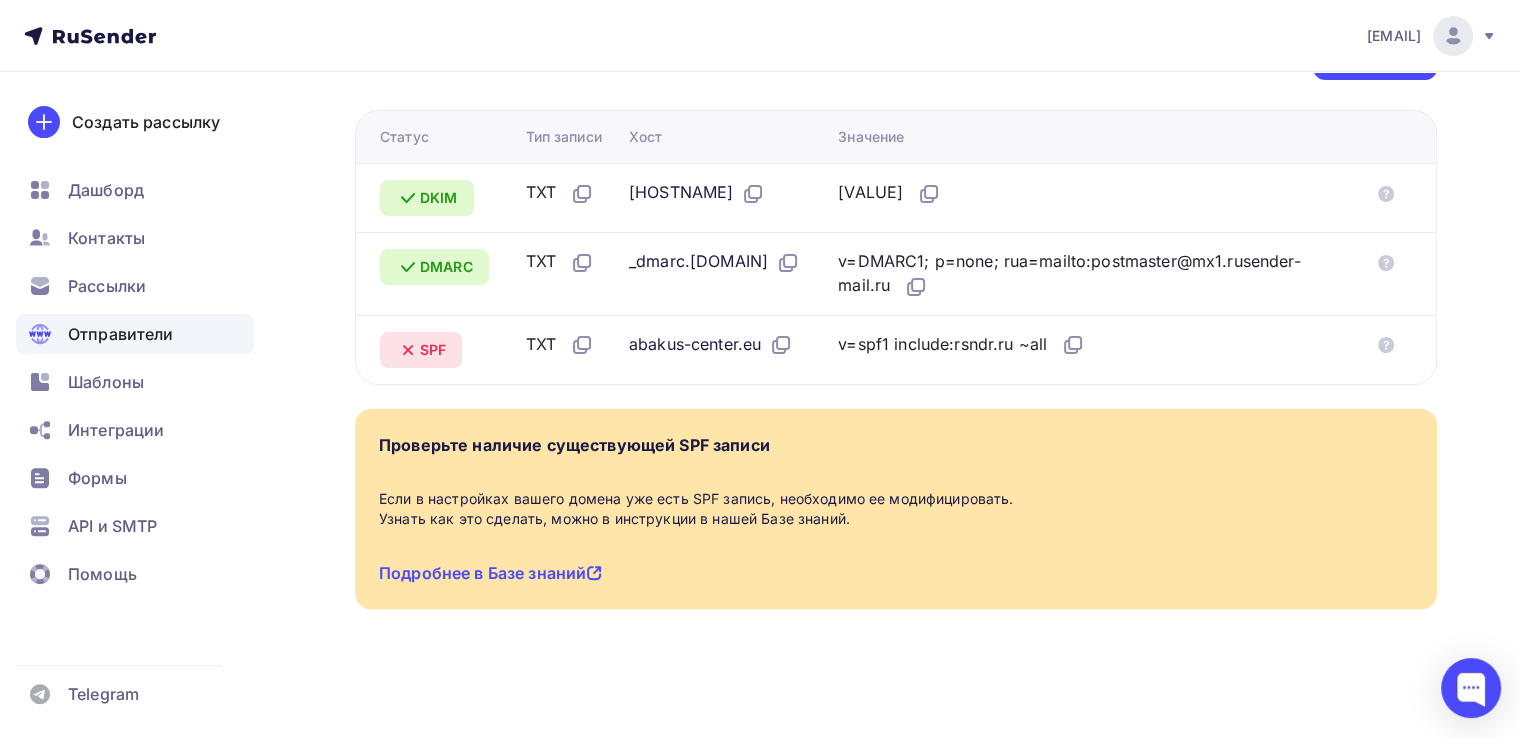 click on "TXT" at bounding box center (568, 197) 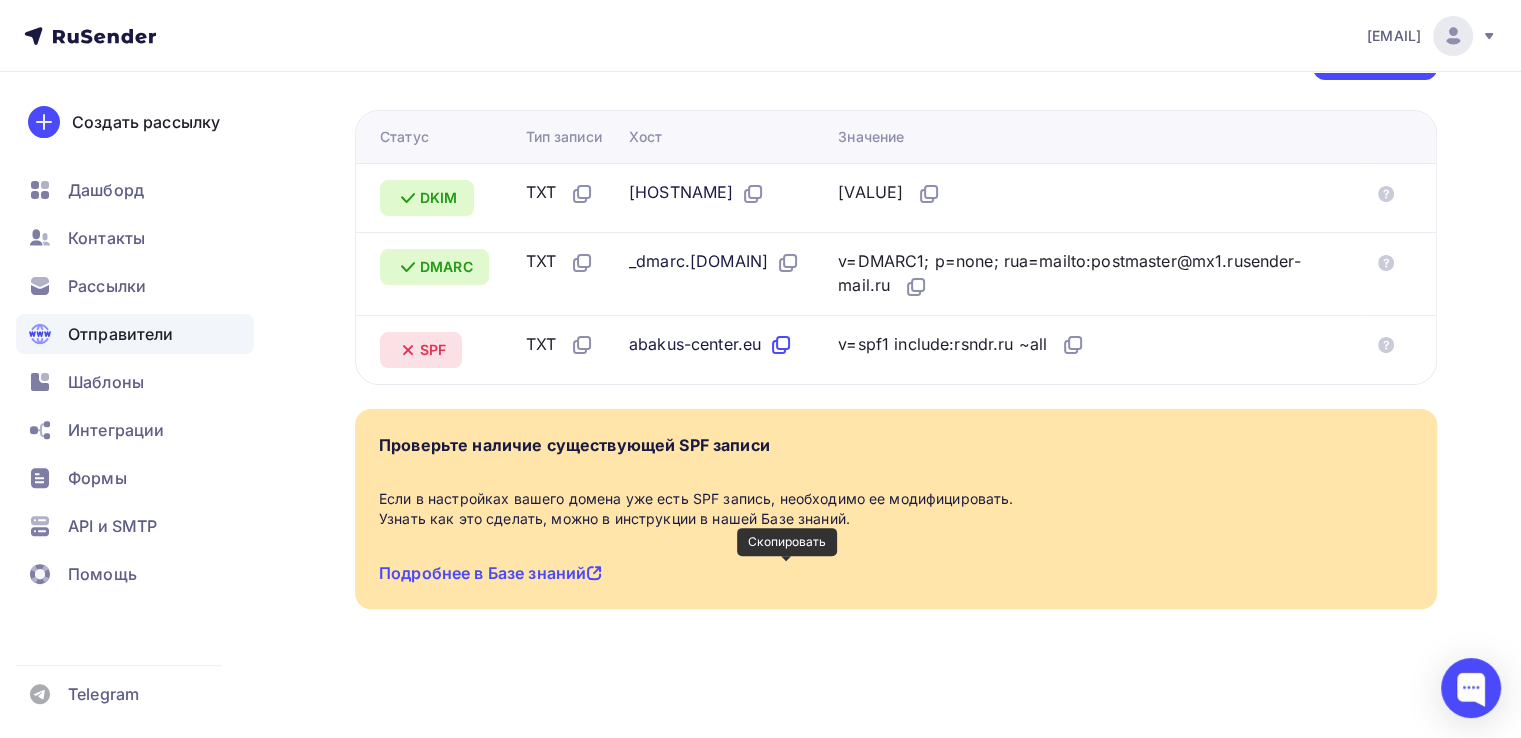 click 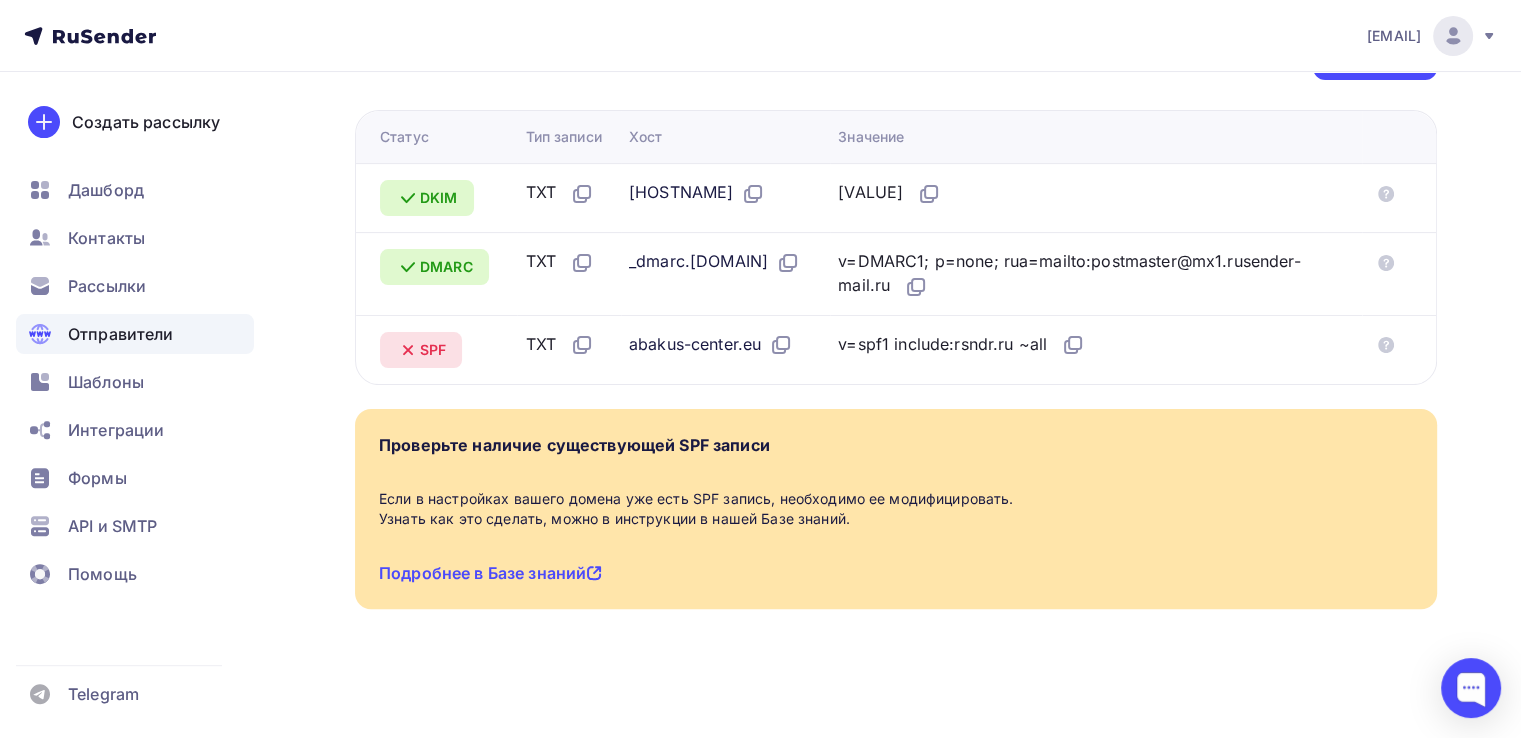 click on "[HOSTNAME]" at bounding box center [725, 197] 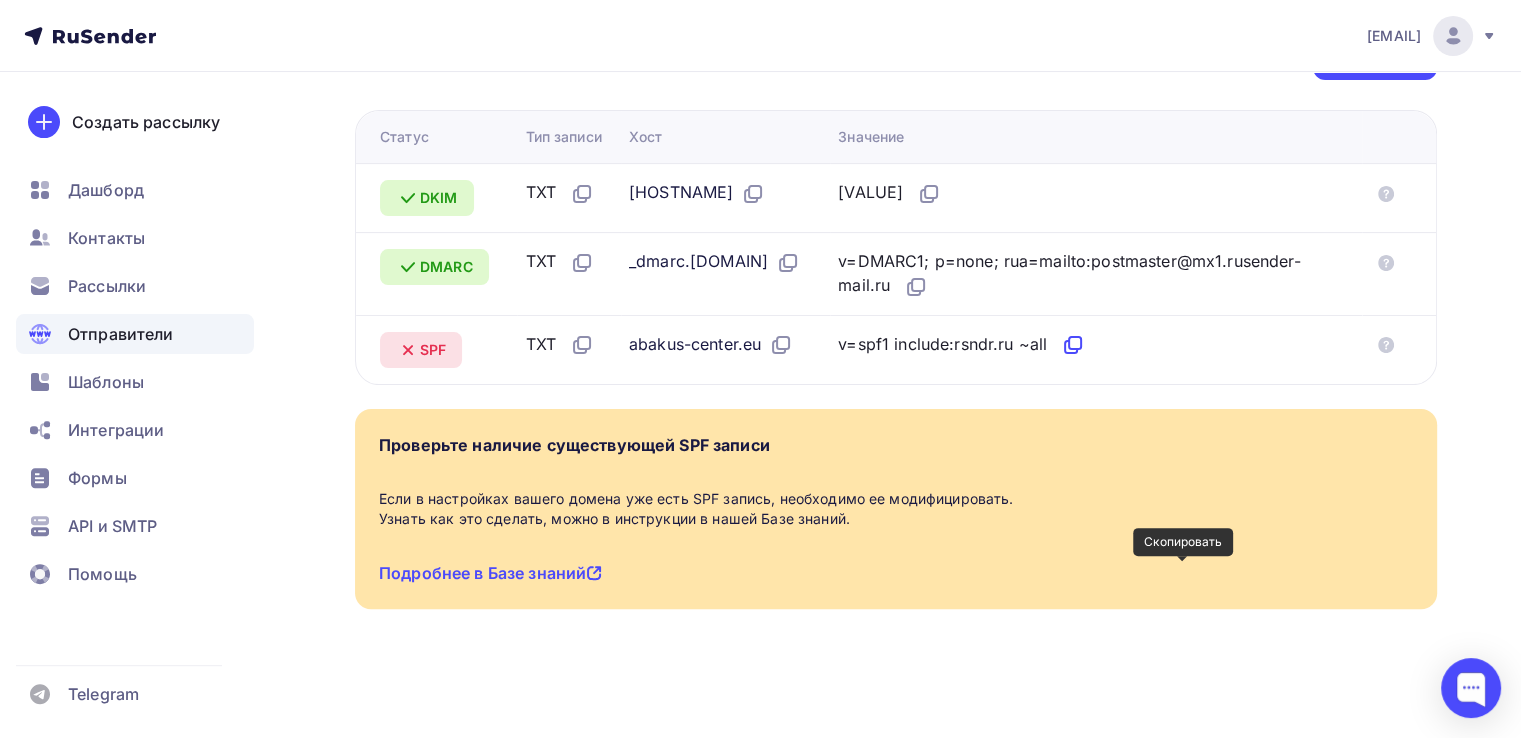 click 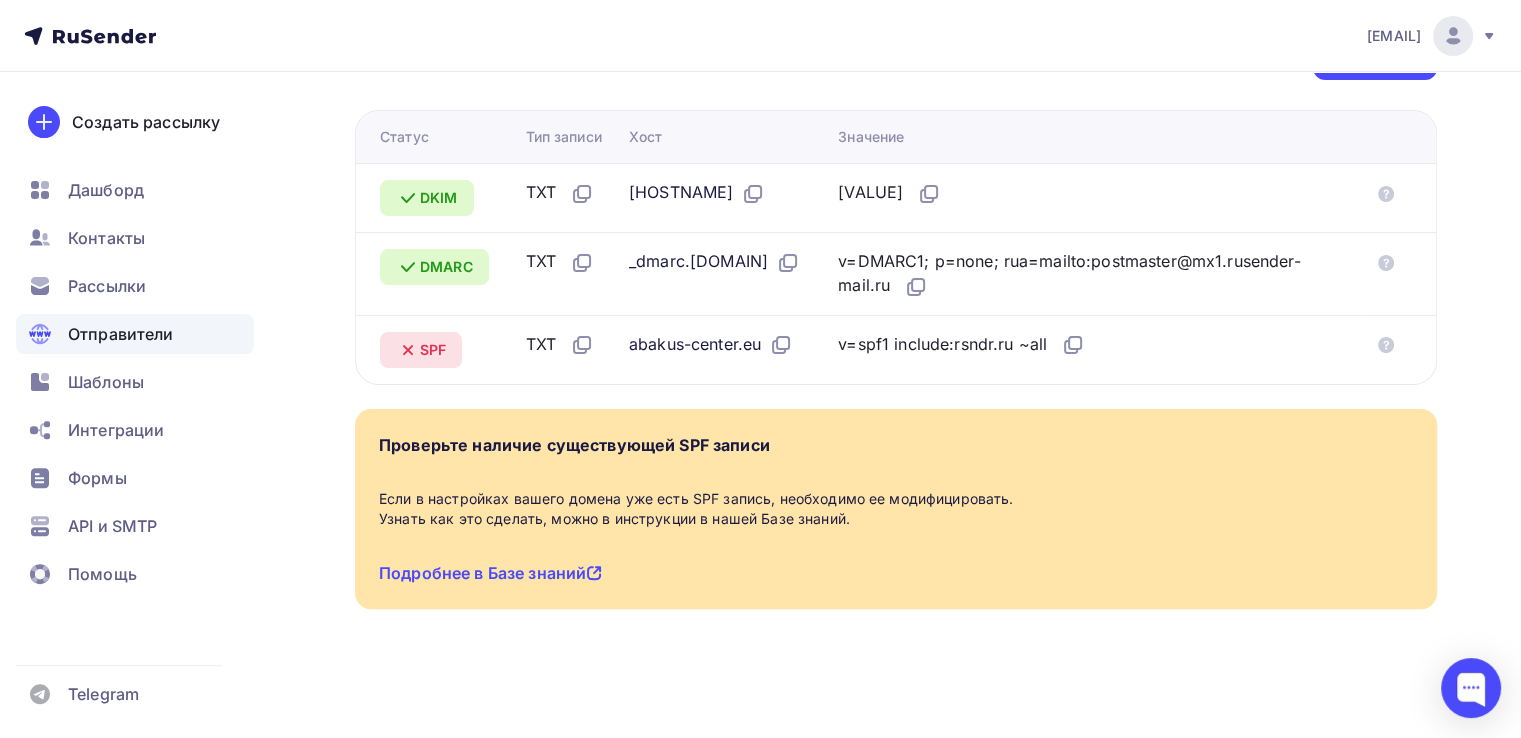 click on "TXT" at bounding box center [568, 197] 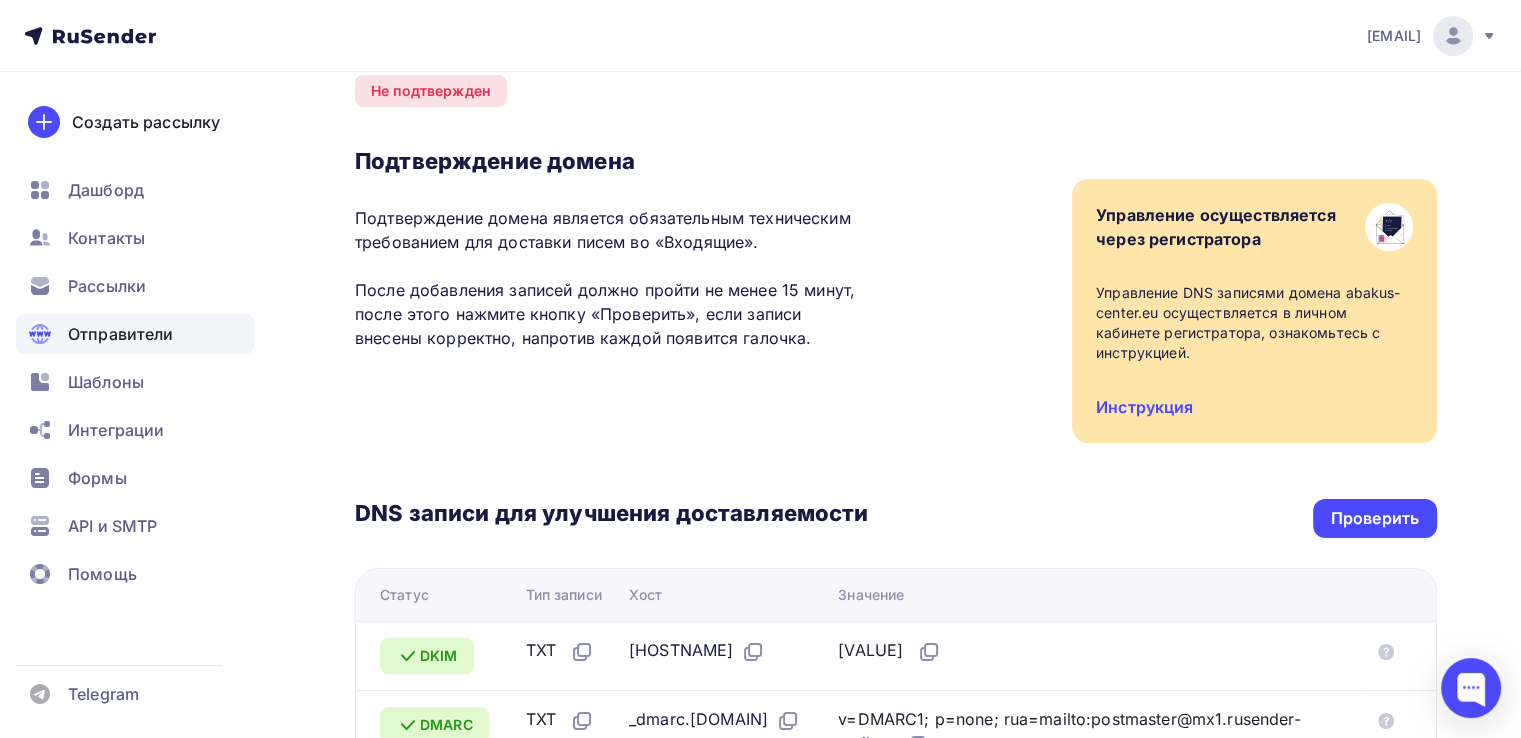 scroll, scrollTop: 0, scrollLeft: 0, axis: both 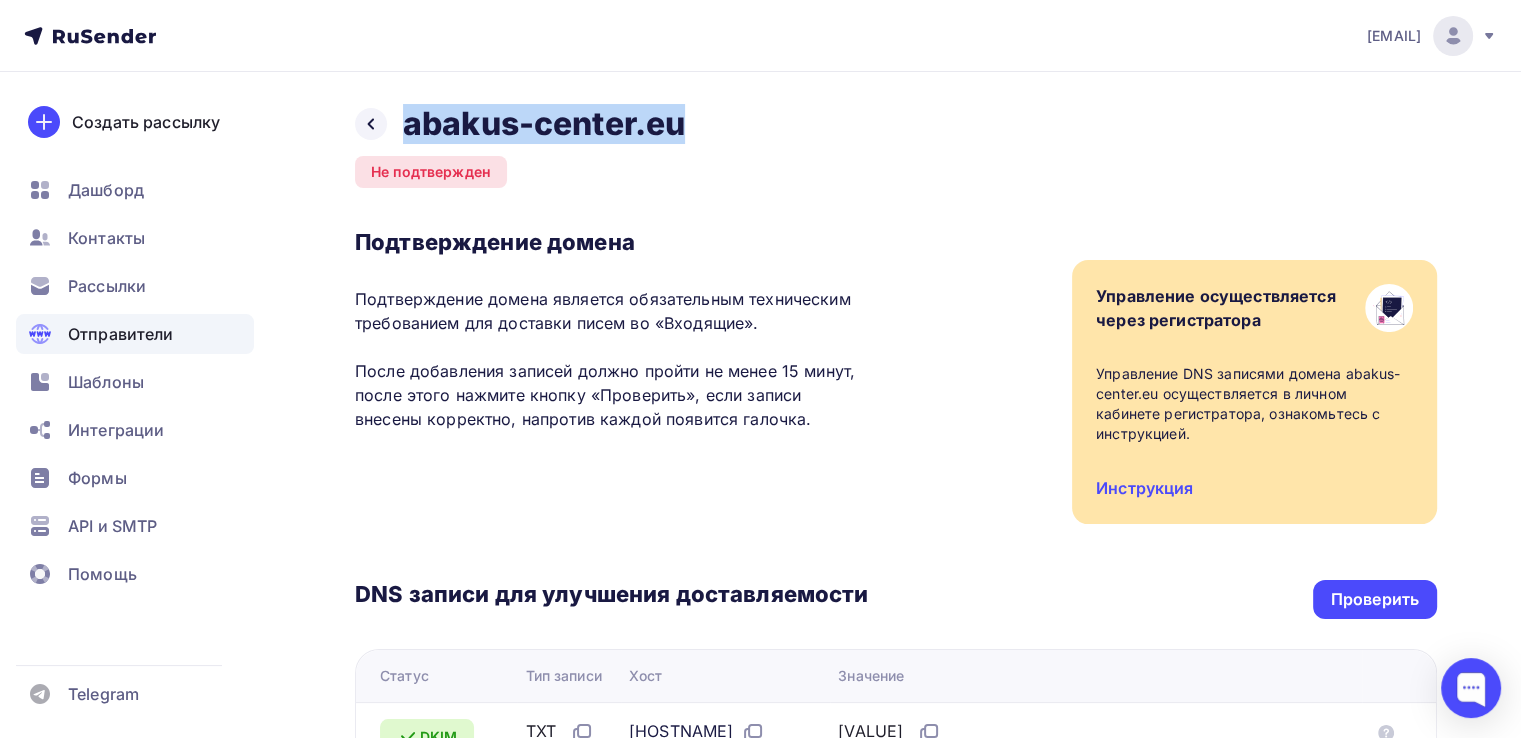 drag, startPoint x: 700, startPoint y: 121, endPoint x: 397, endPoint y: 138, distance: 303.47653 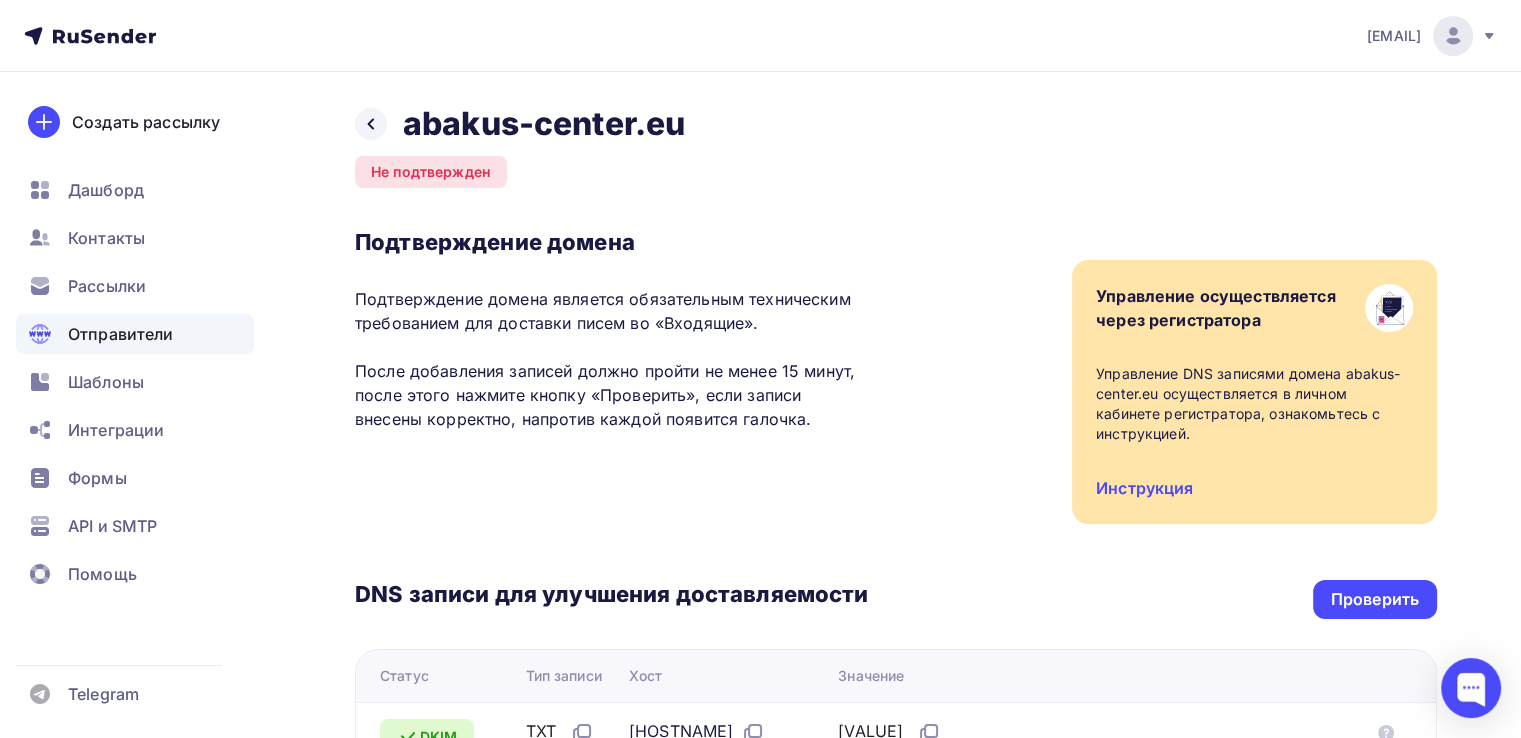 click on "DNS записи для улучшения доставляемости     Проверить
Статус
Тип записи
Хост
Значение
DKIM
TXT
[HOSTNAME]
[VALUE]
DMARC" at bounding box center (896, 724) 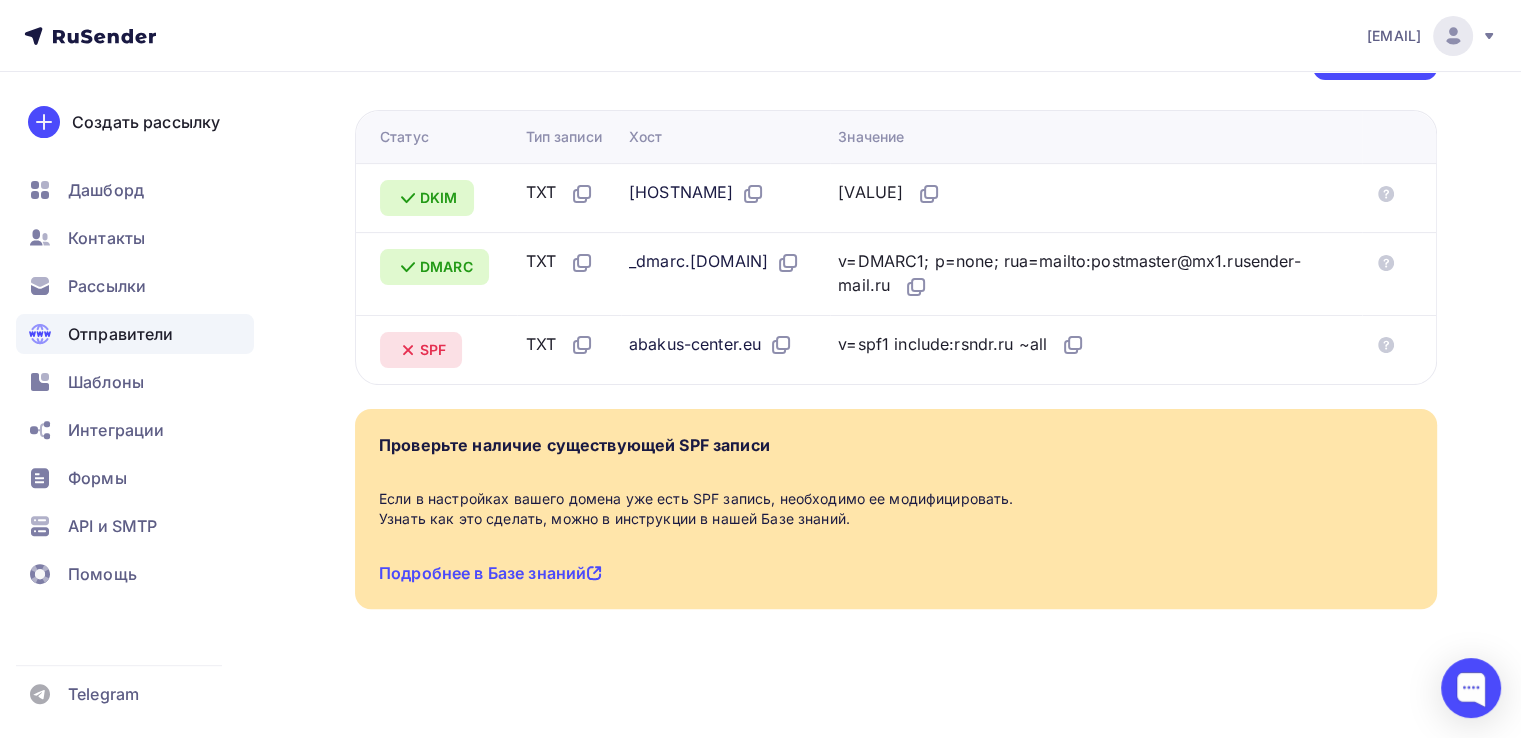 scroll, scrollTop: 580, scrollLeft: 0, axis: vertical 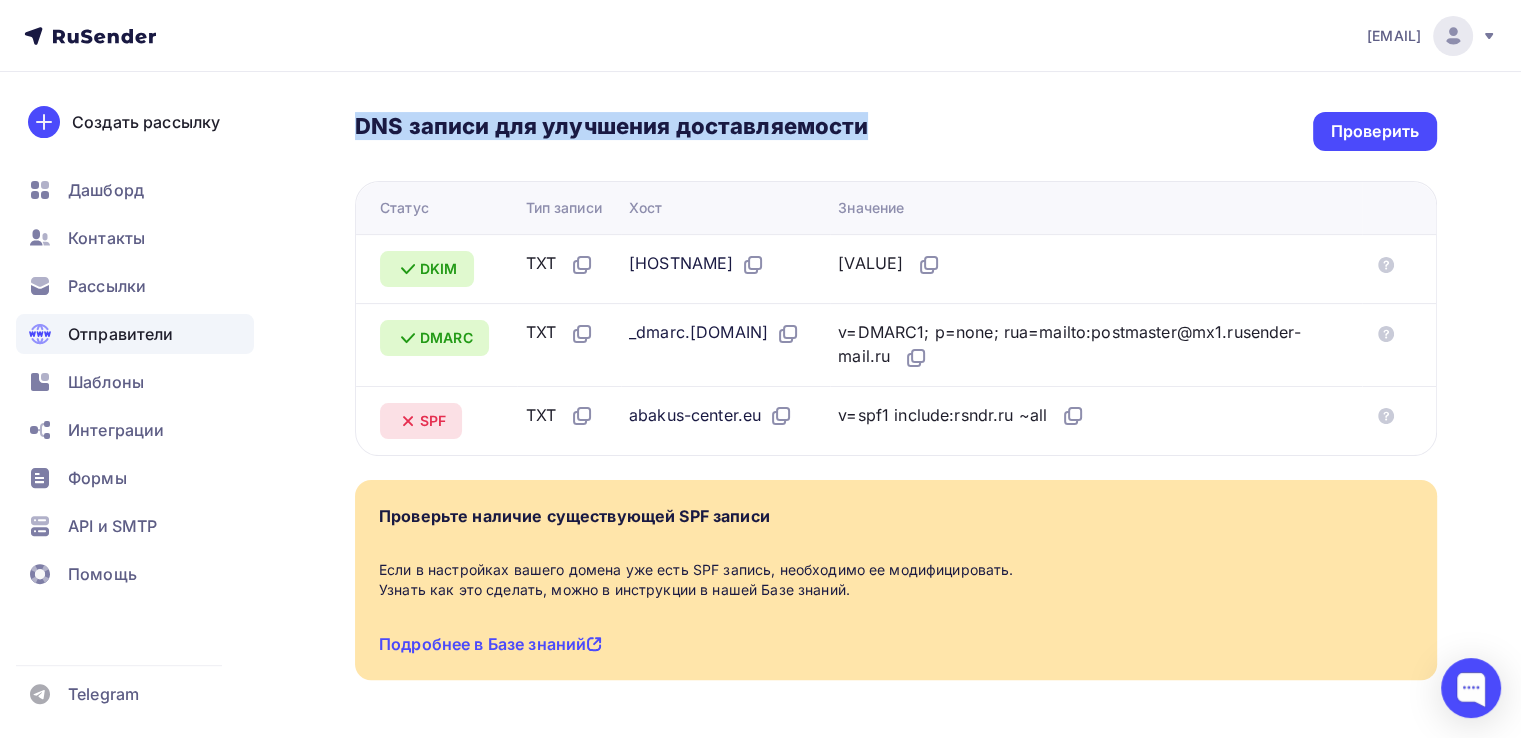 drag, startPoint x: 857, startPoint y: 123, endPoint x: 355, endPoint y: 131, distance: 502.06375 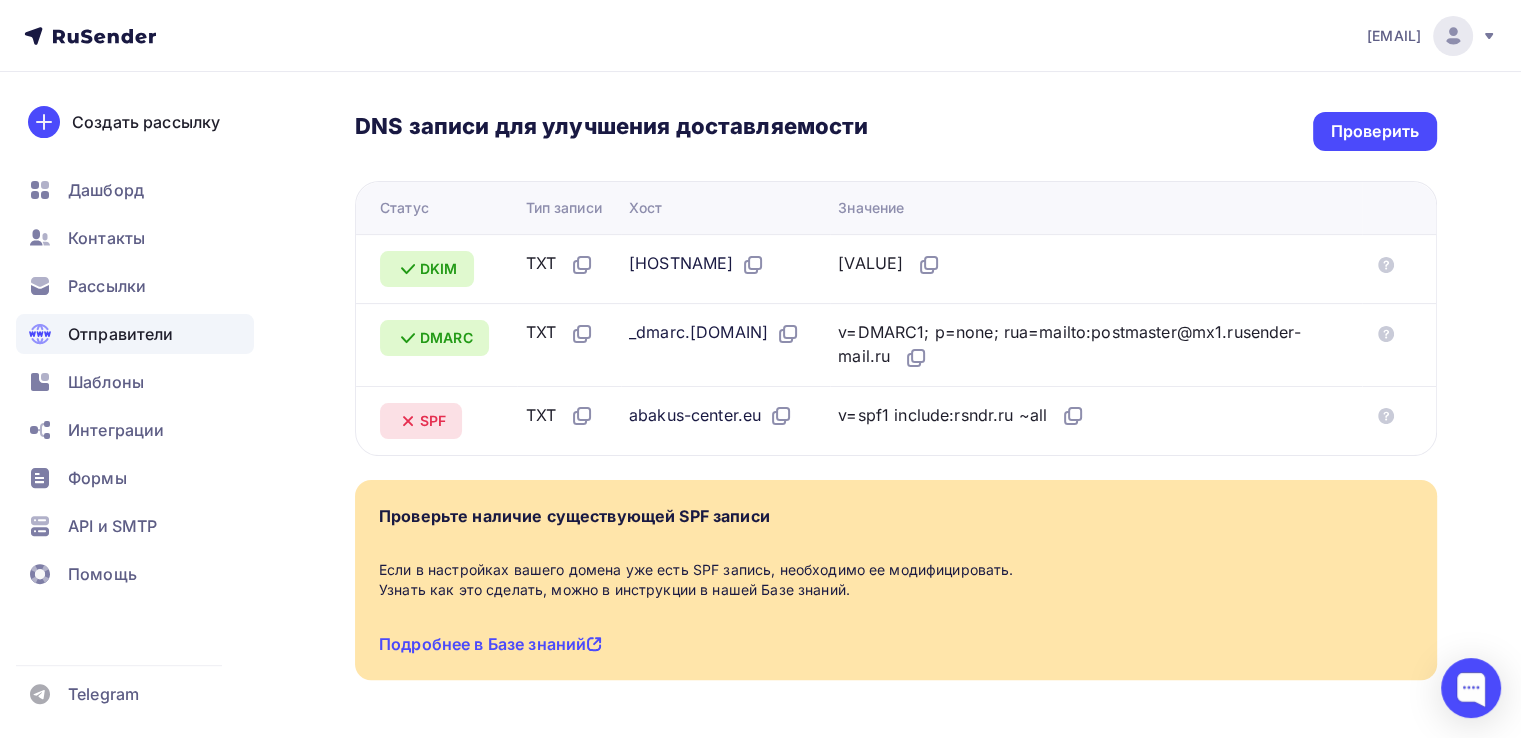 click on "DKIM" at bounding box center (436, 268) 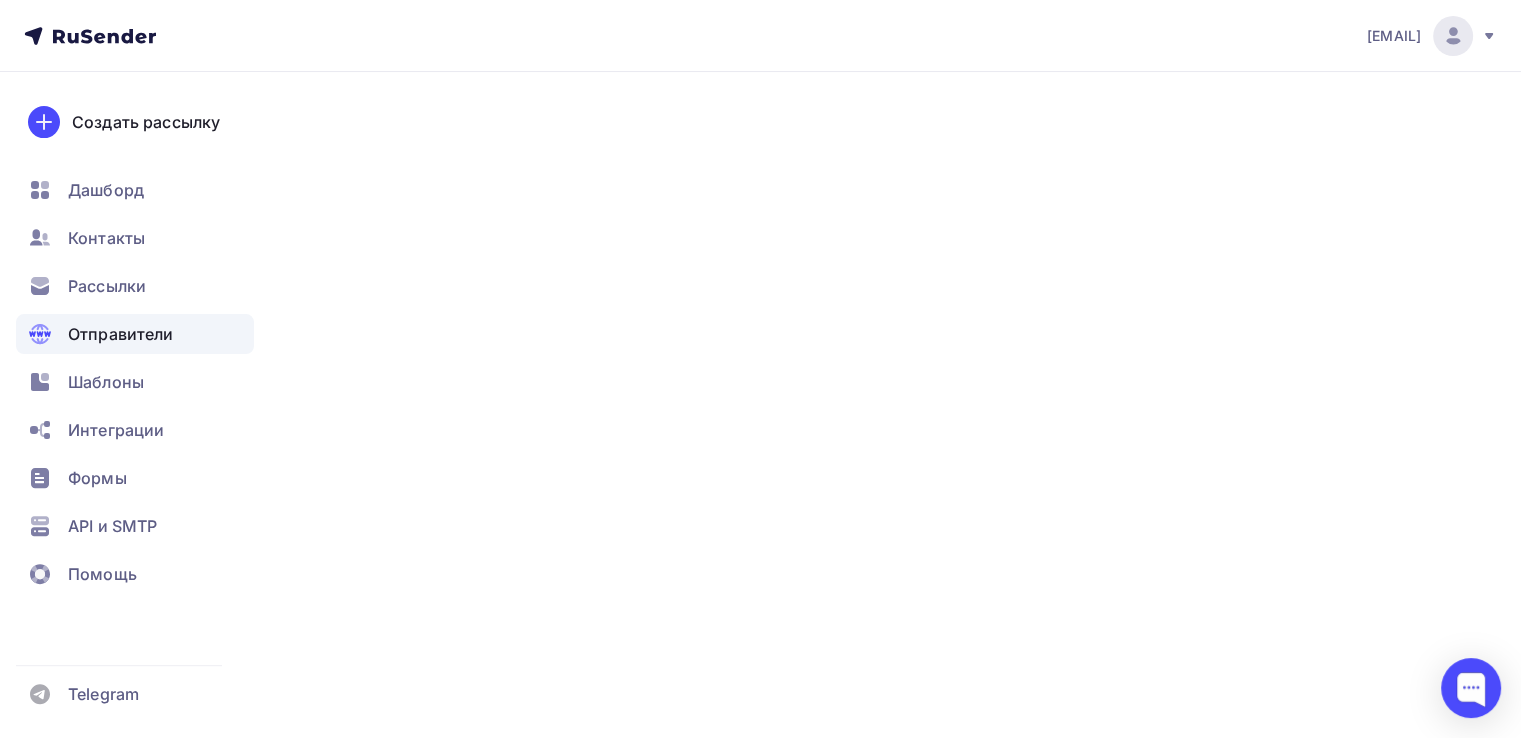 scroll, scrollTop: 0, scrollLeft: 0, axis: both 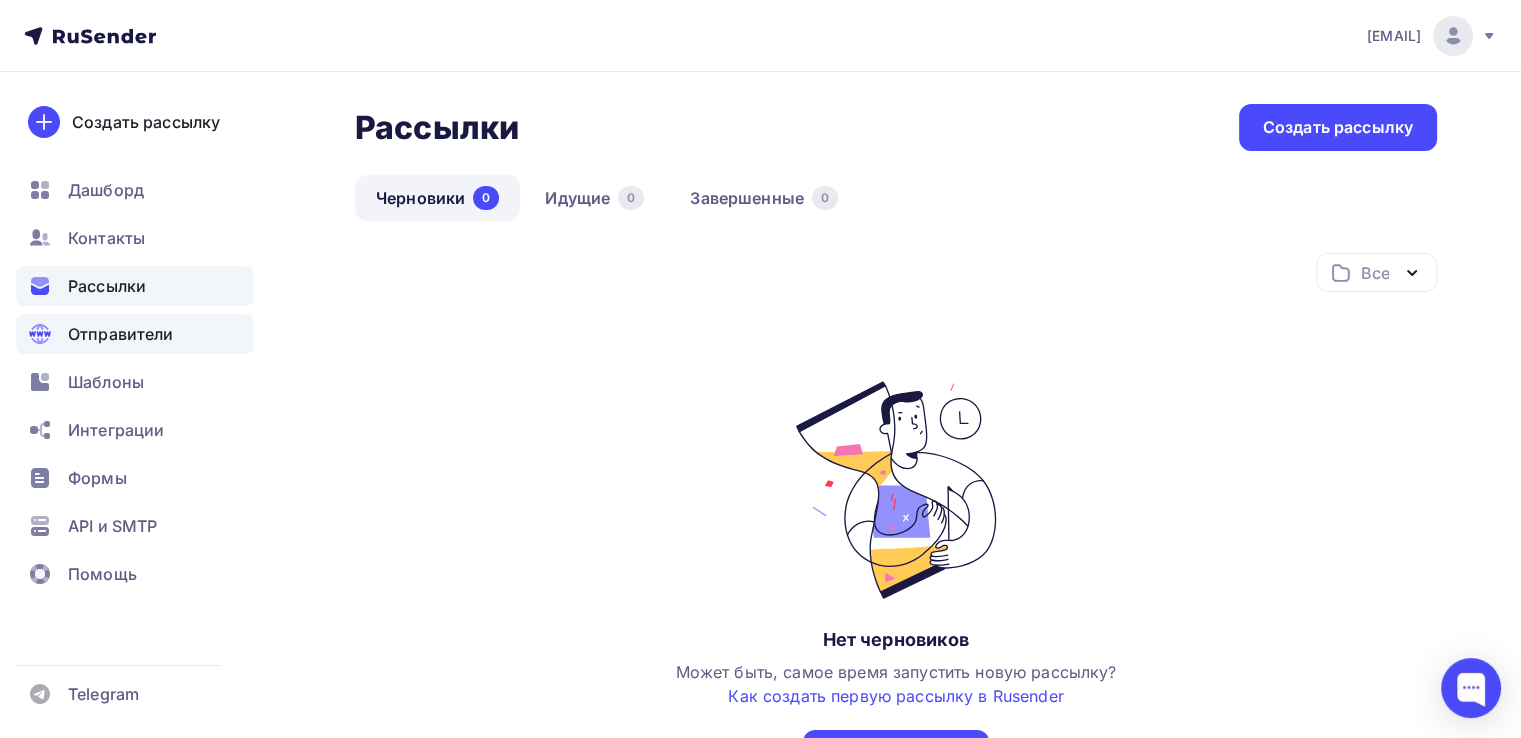 click on "Отправители" at bounding box center [121, 334] 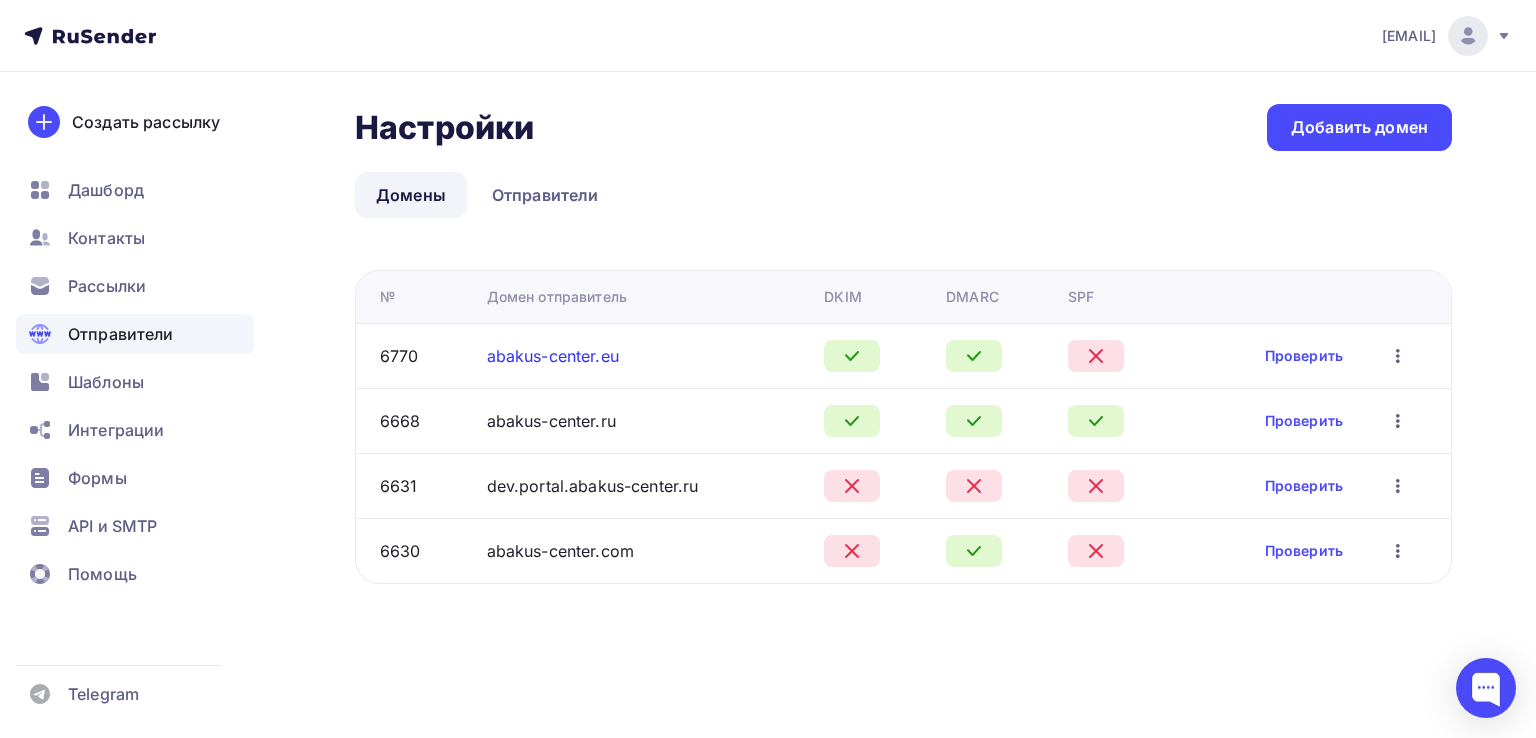 click on "abakus-center.eu" at bounding box center (553, 356) 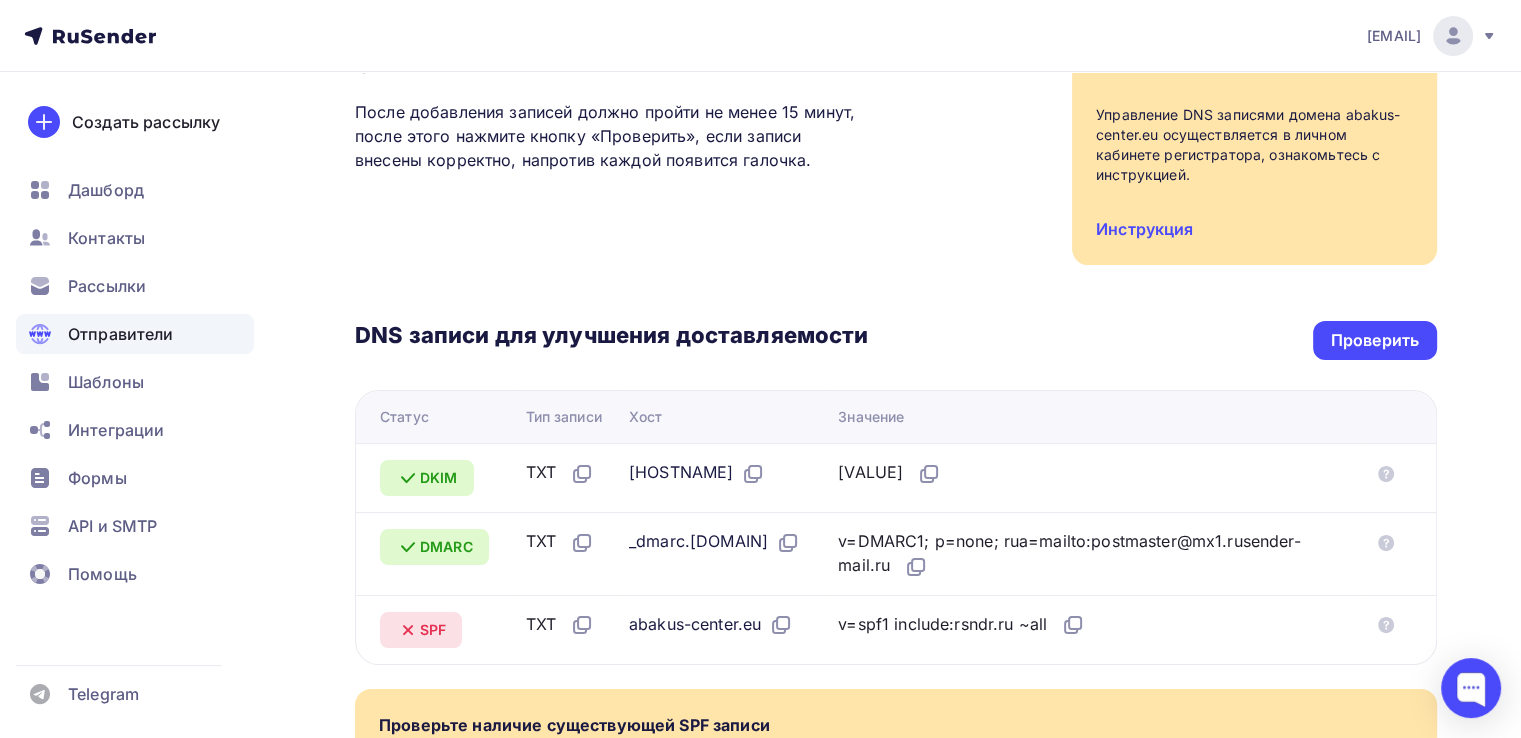 scroll, scrollTop: 260, scrollLeft: 0, axis: vertical 